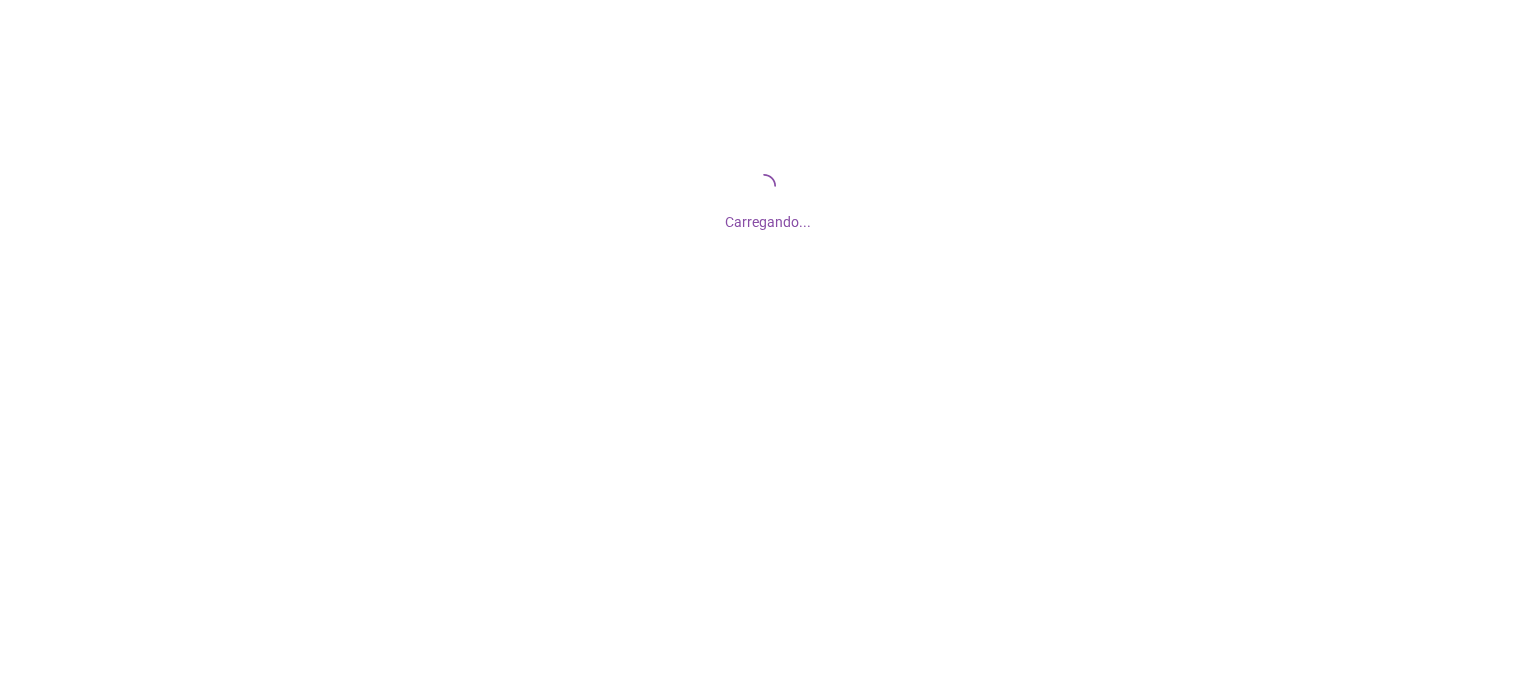 scroll, scrollTop: 0, scrollLeft: 0, axis: both 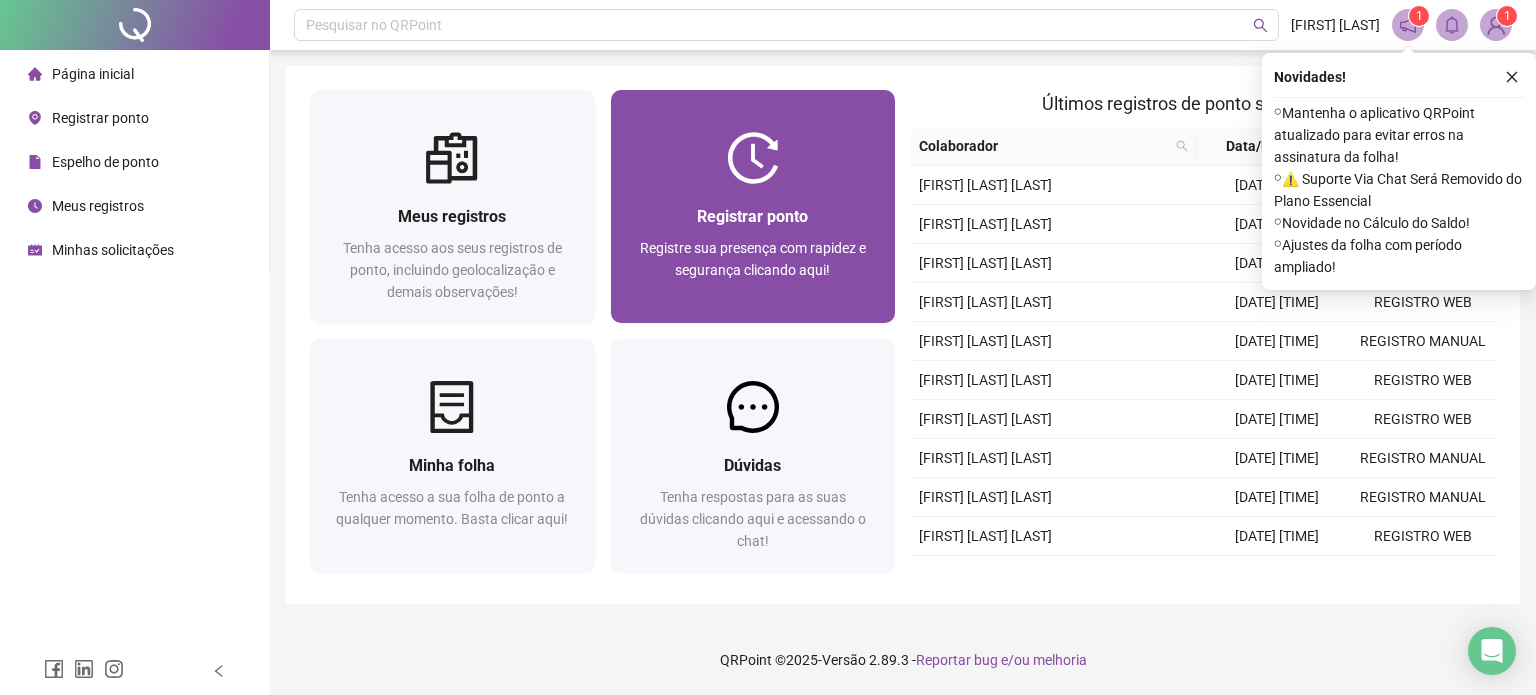 click on "Registre sua presença com rapidez e segurança clicando aqui!" at bounding box center (753, 259) 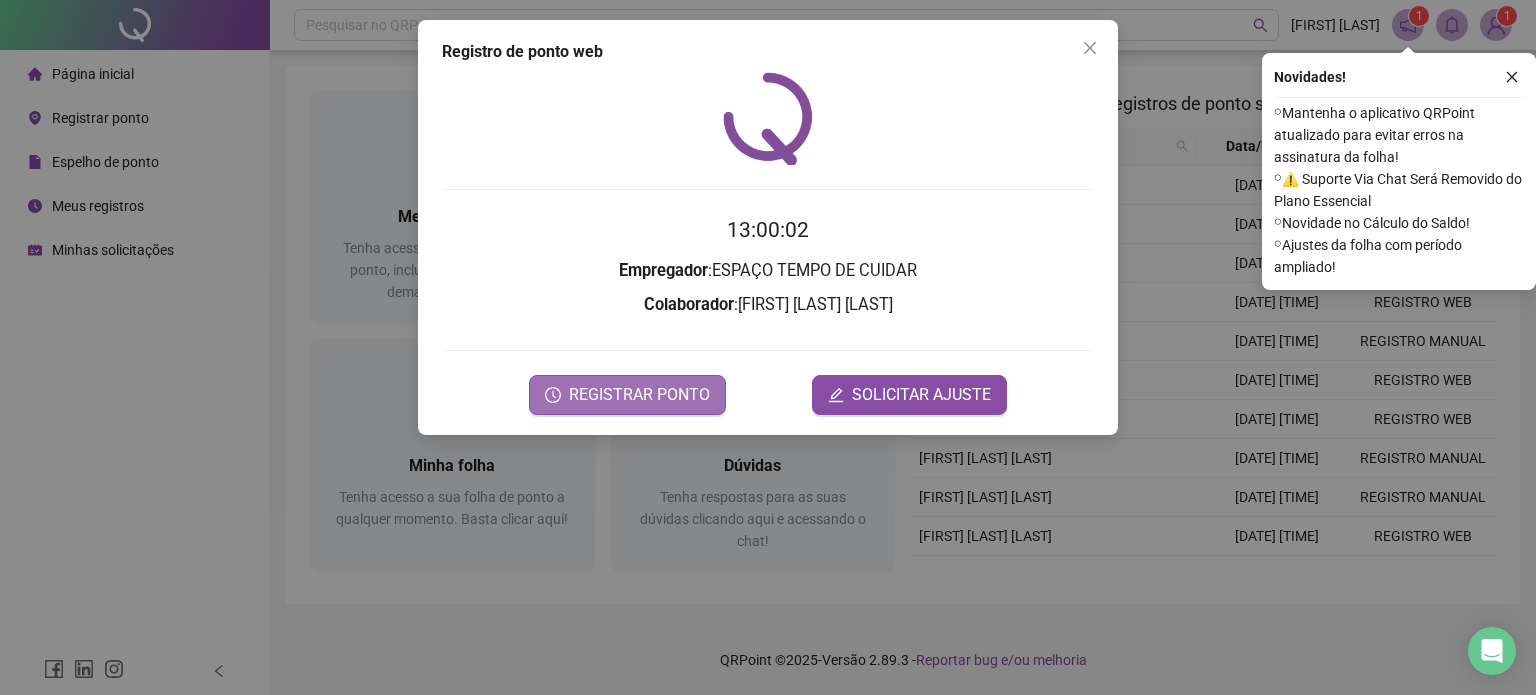 click on "REGISTRAR PONTO" at bounding box center [639, 395] 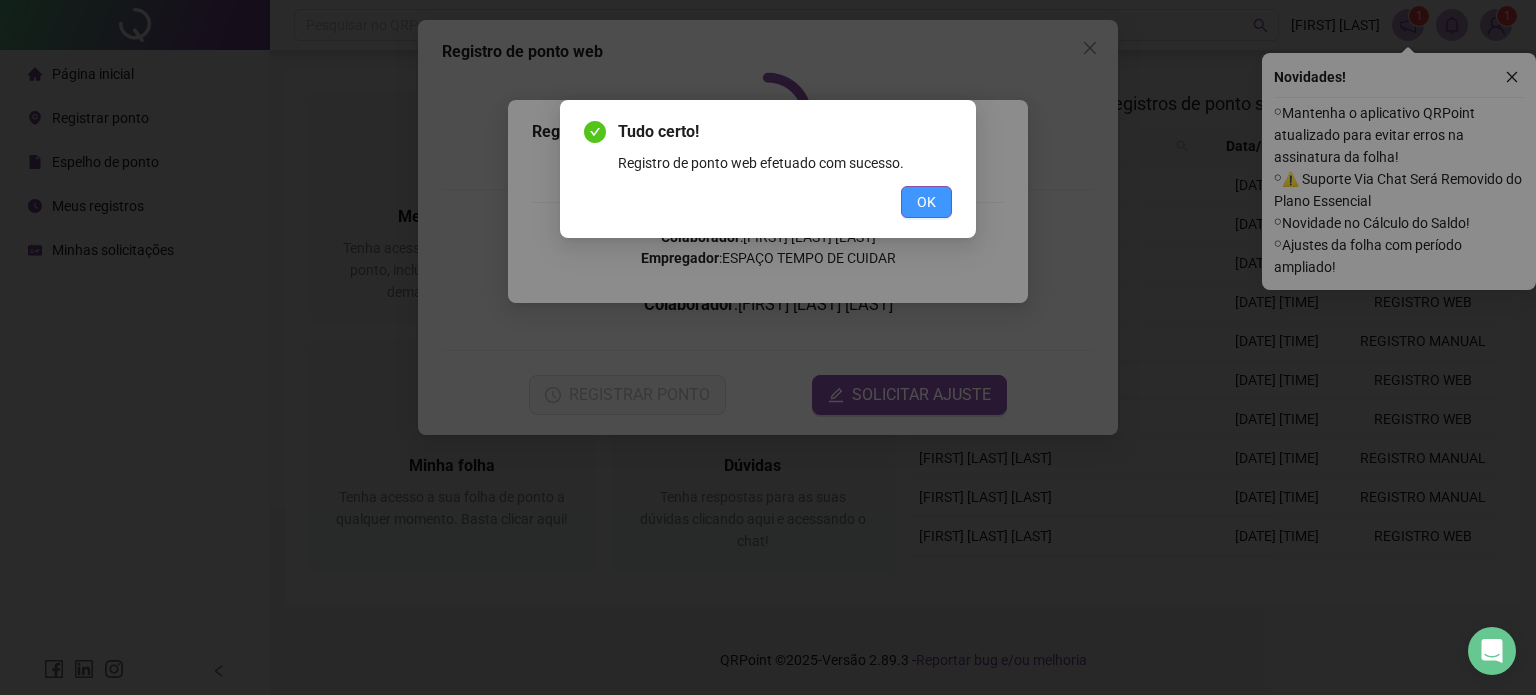 click on "OK" at bounding box center [926, 202] 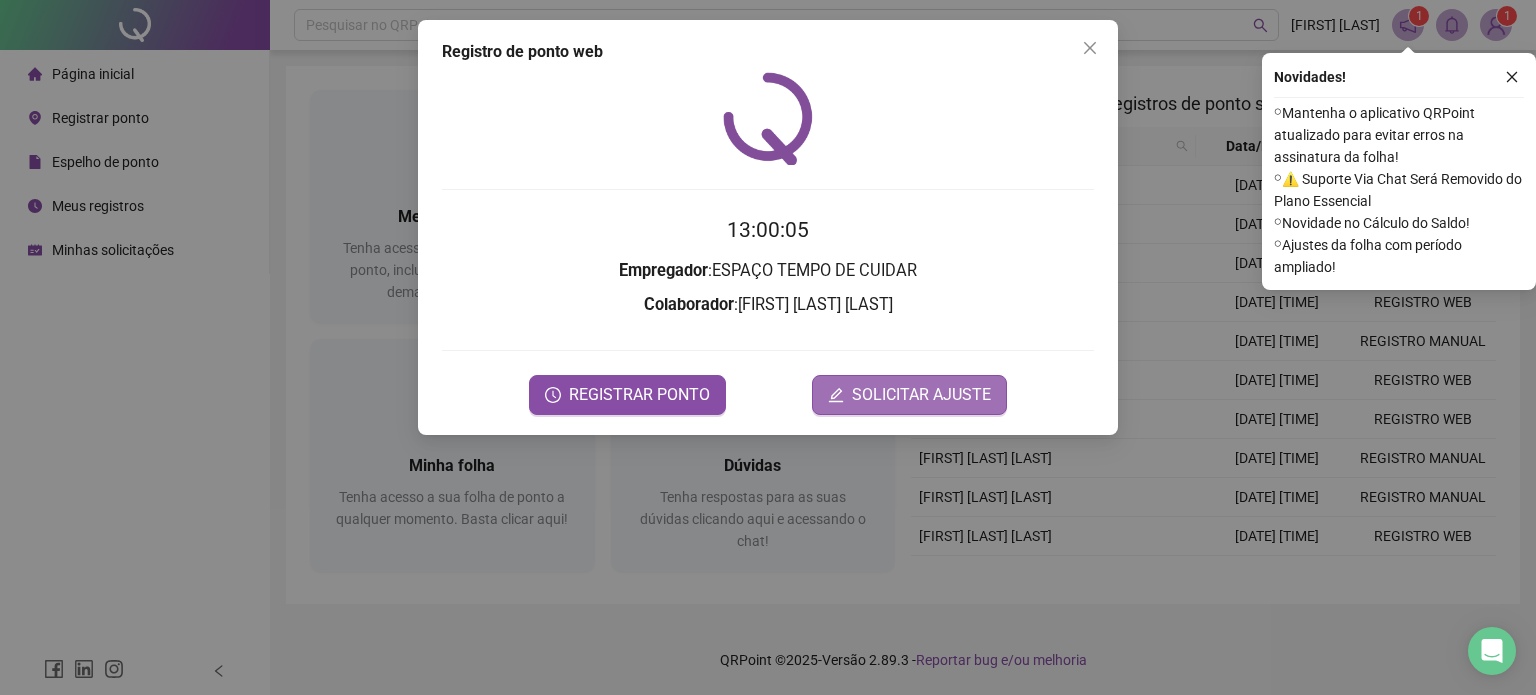 click on "SOLICITAR AJUSTE" at bounding box center (921, 395) 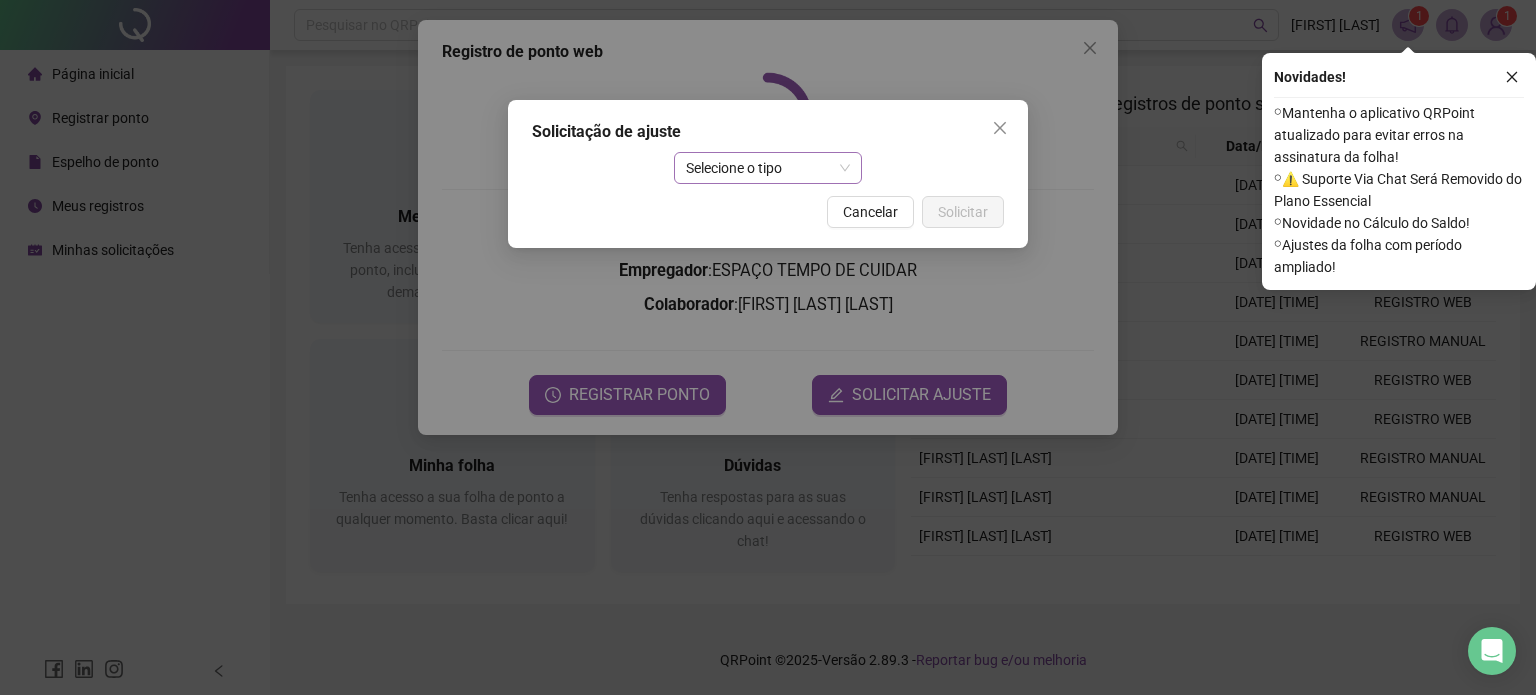 click on "Selecione o tipo" at bounding box center [768, 168] 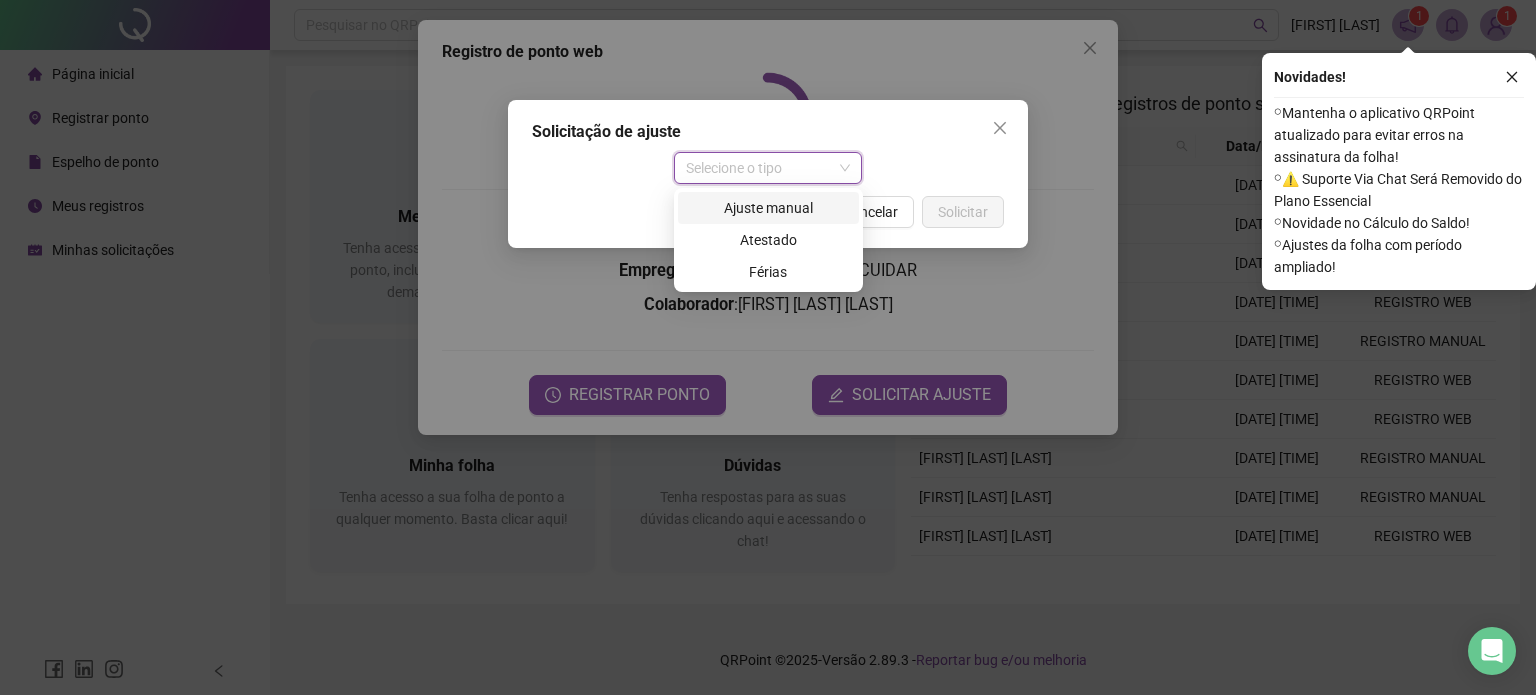 click on "Ajuste manual" at bounding box center (768, 208) 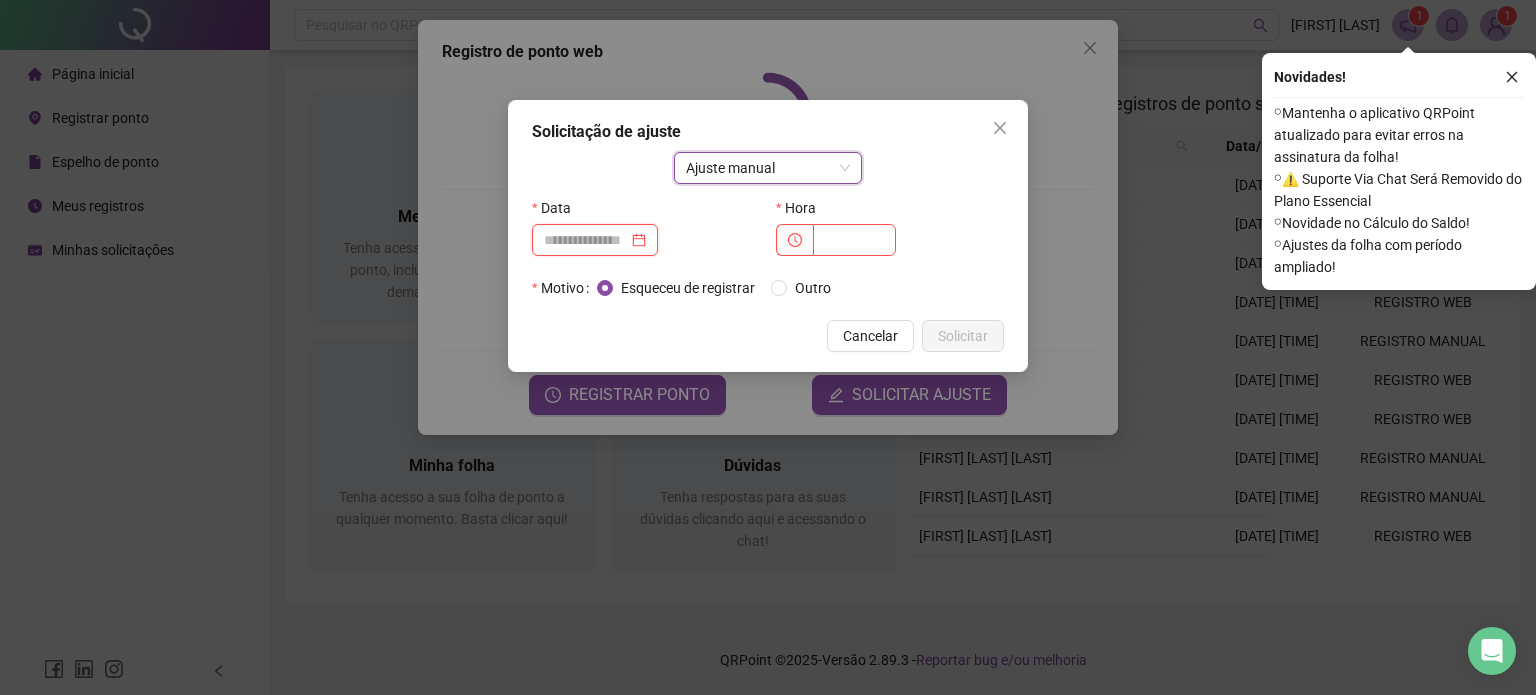 click at bounding box center [586, 240] 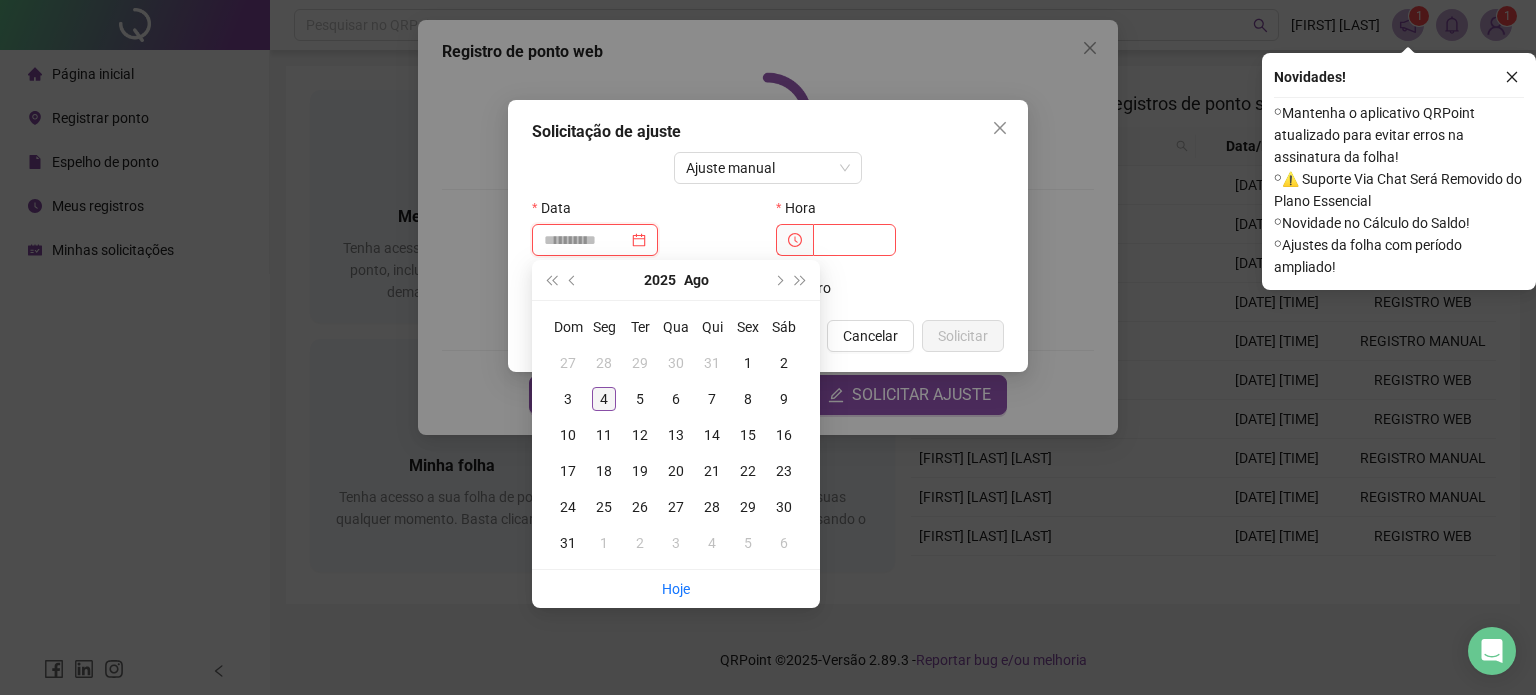 type on "**********" 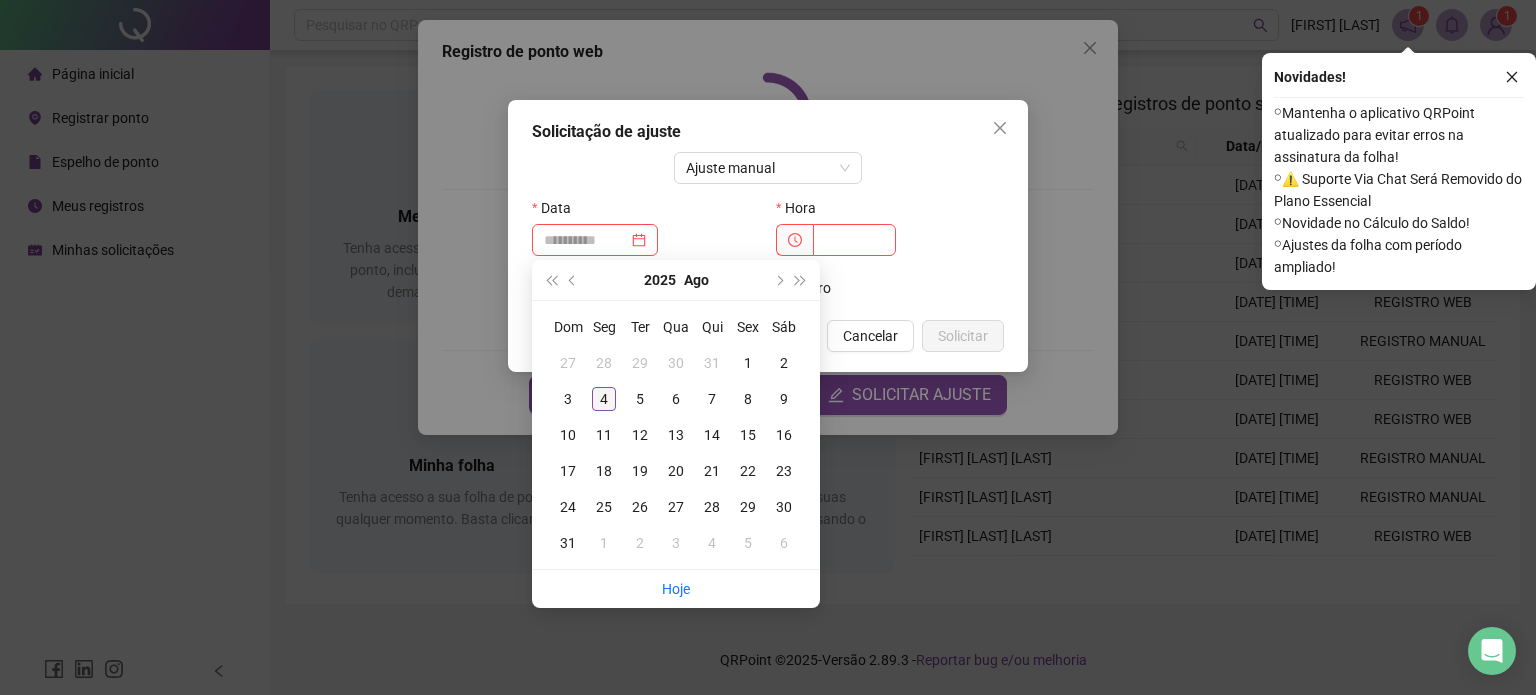 click on "4" at bounding box center (604, 399) 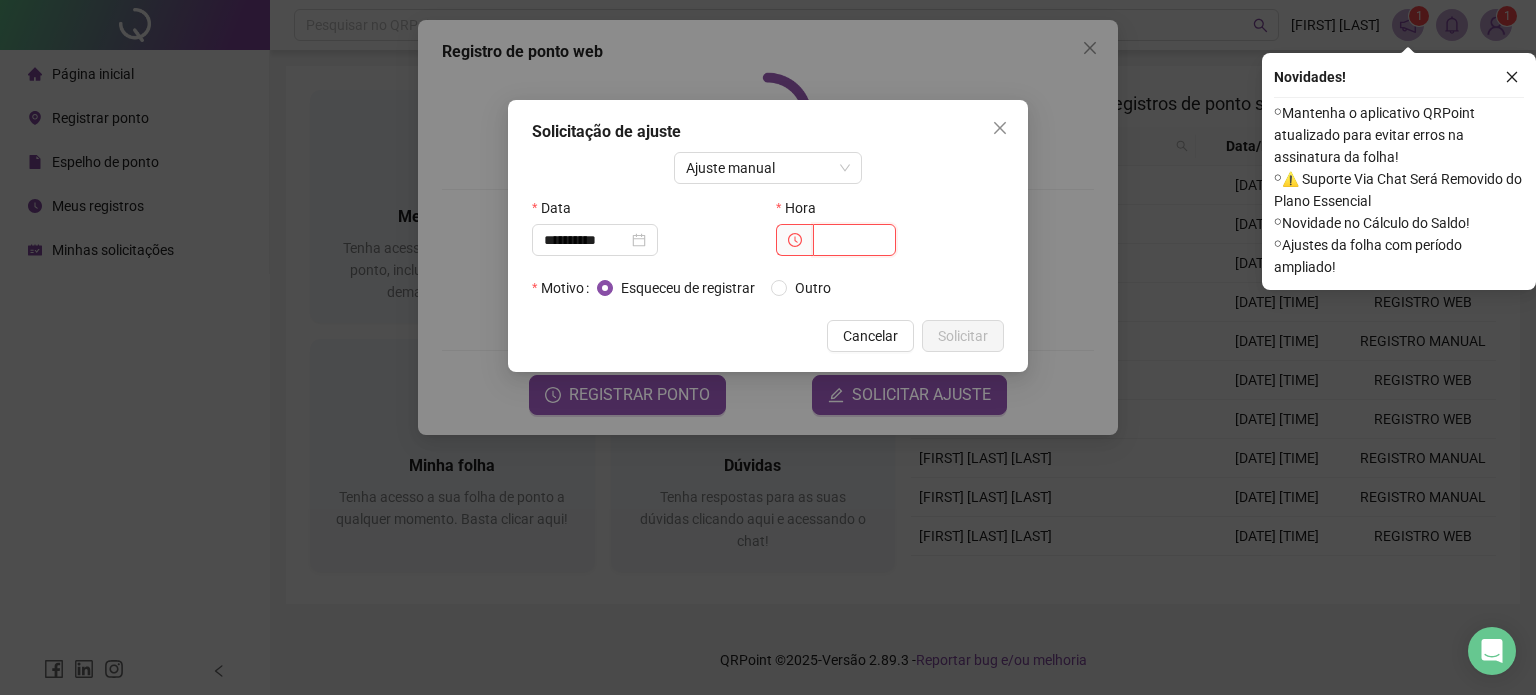click at bounding box center [854, 240] 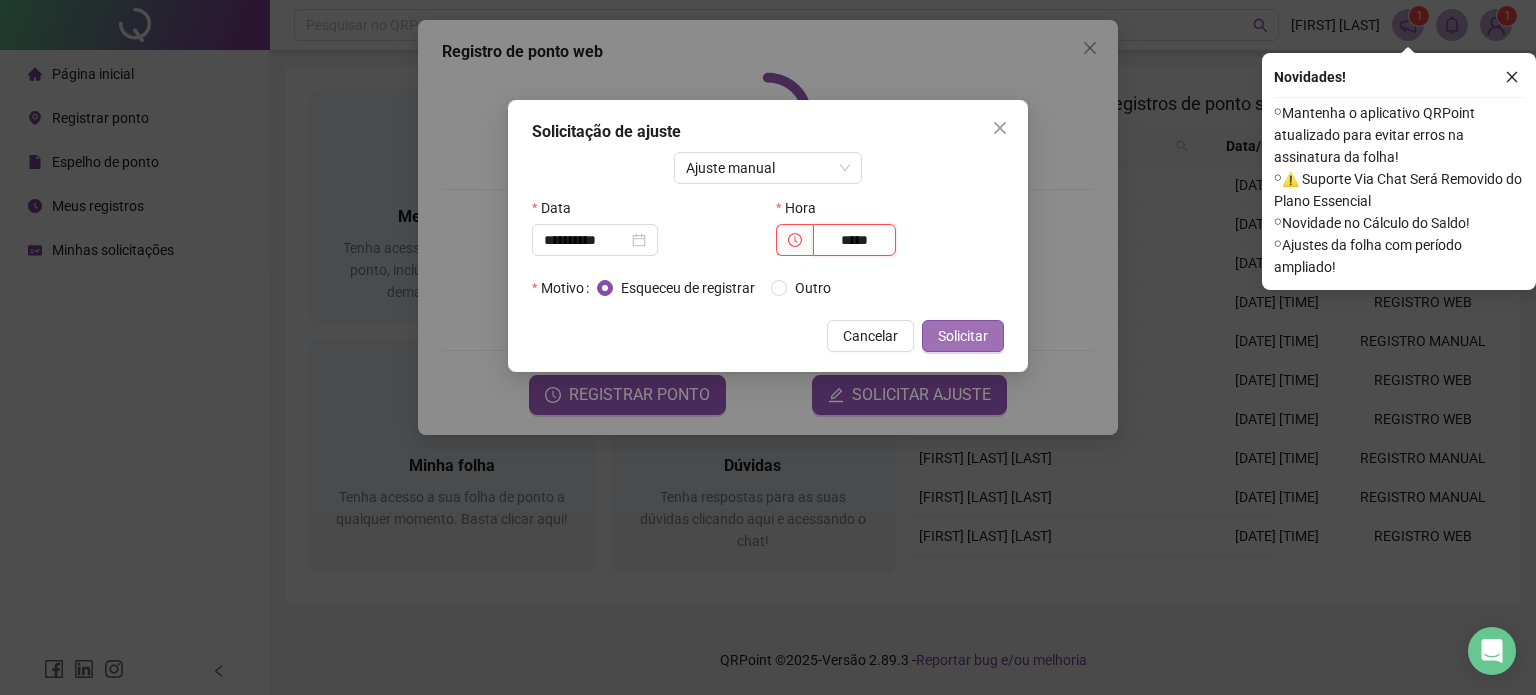 type on "*****" 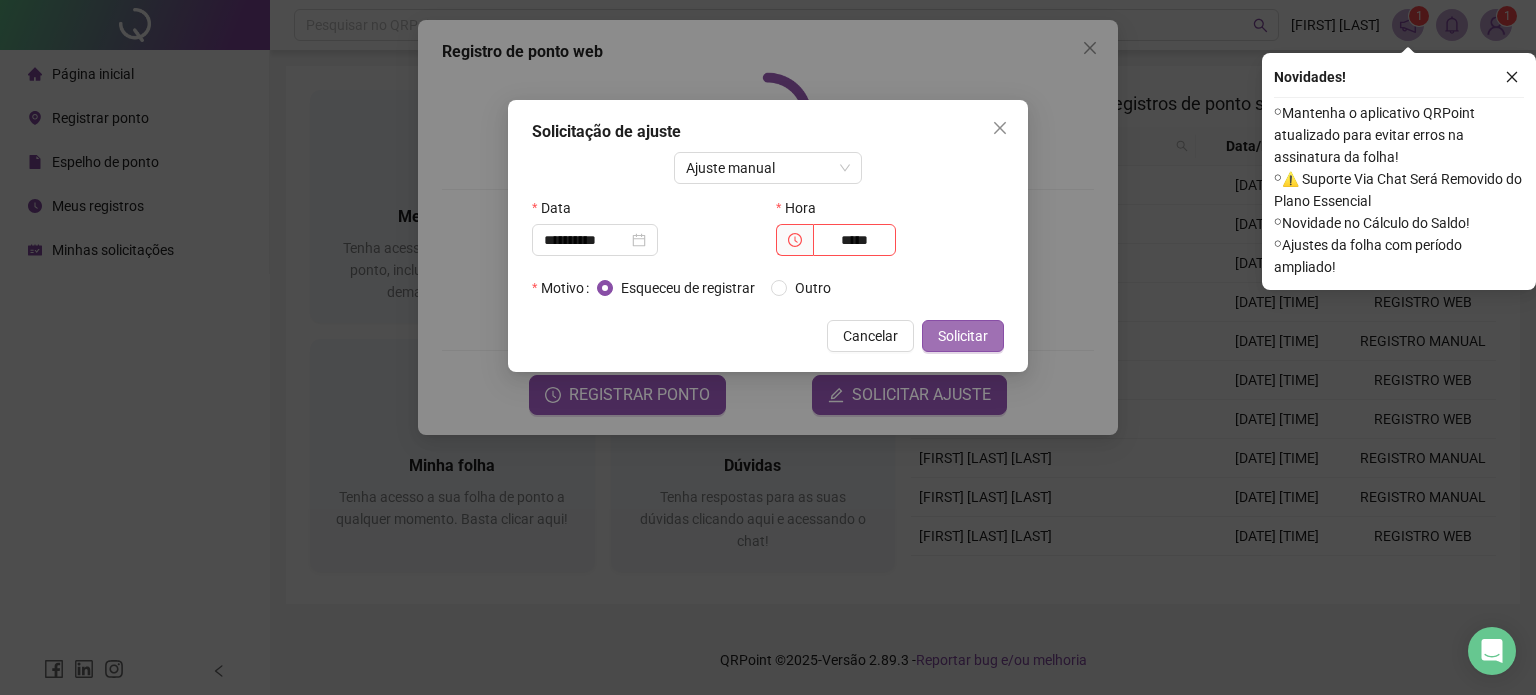 click on "Solicitar" at bounding box center (963, 336) 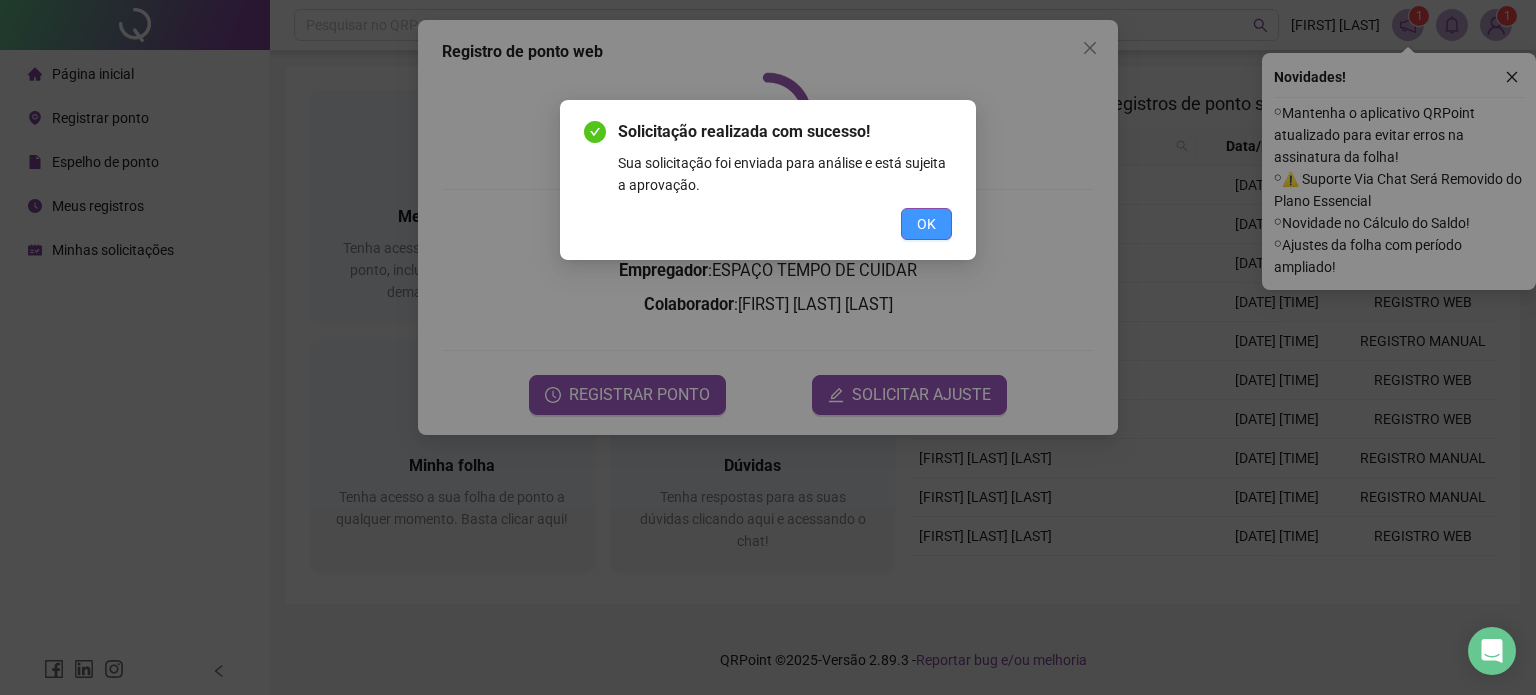 click on "OK" at bounding box center (926, 224) 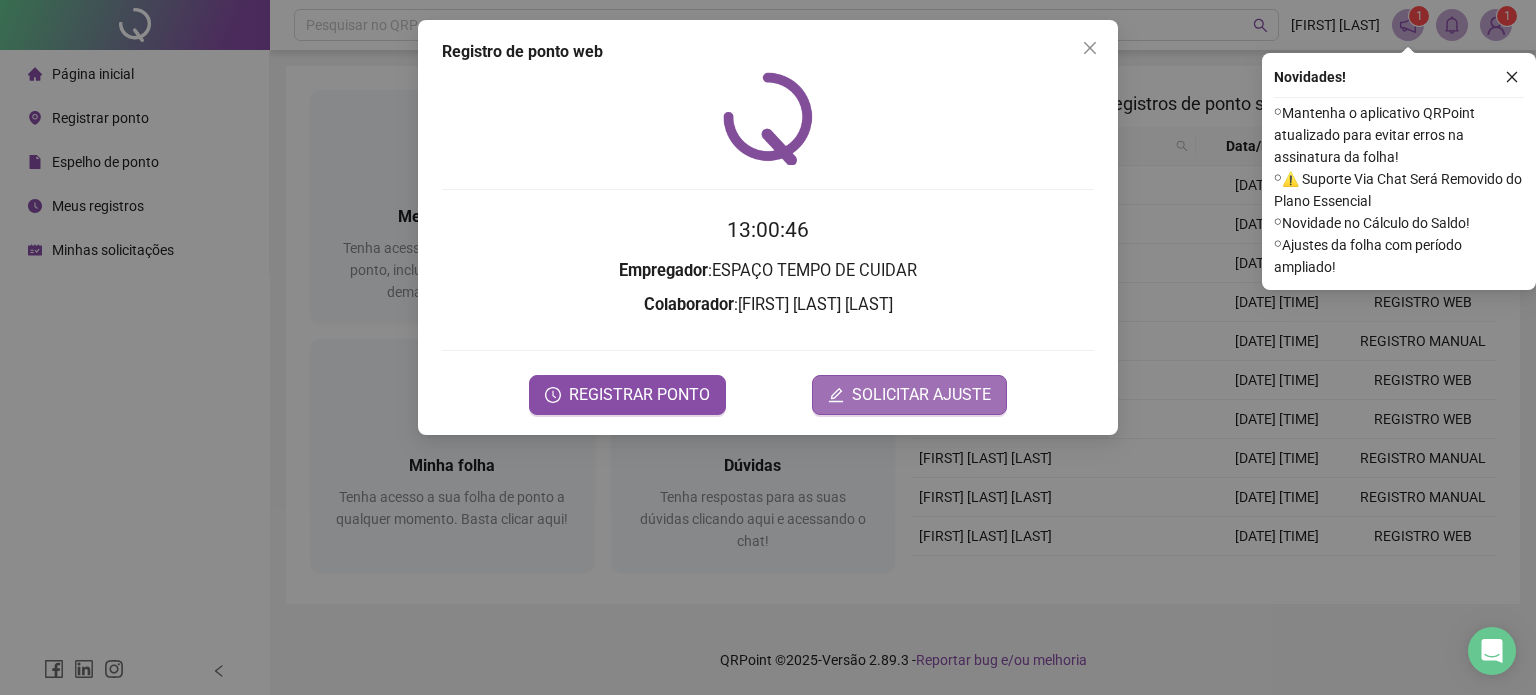 click on "SOLICITAR AJUSTE" at bounding box center [921, 395] 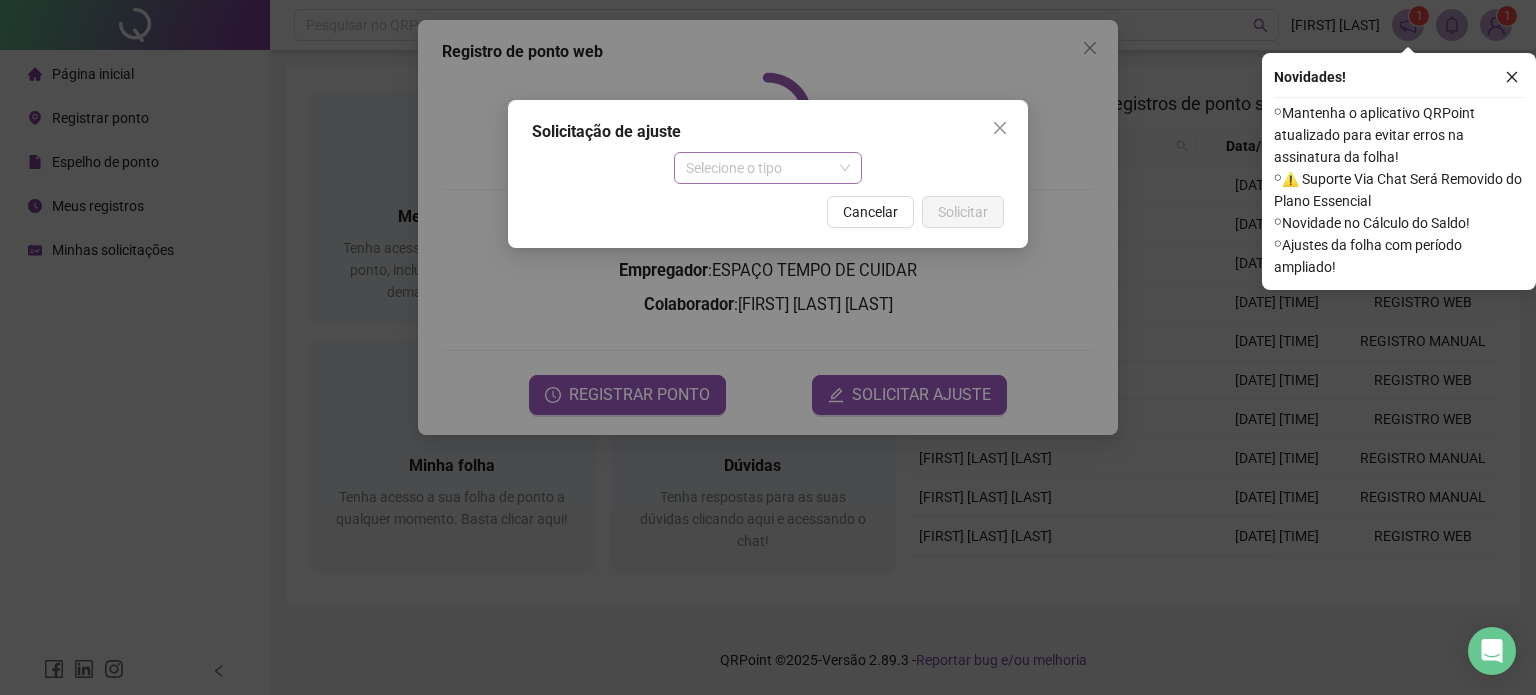 click on "Selecione o tipo" at bounding box center [768, 168] 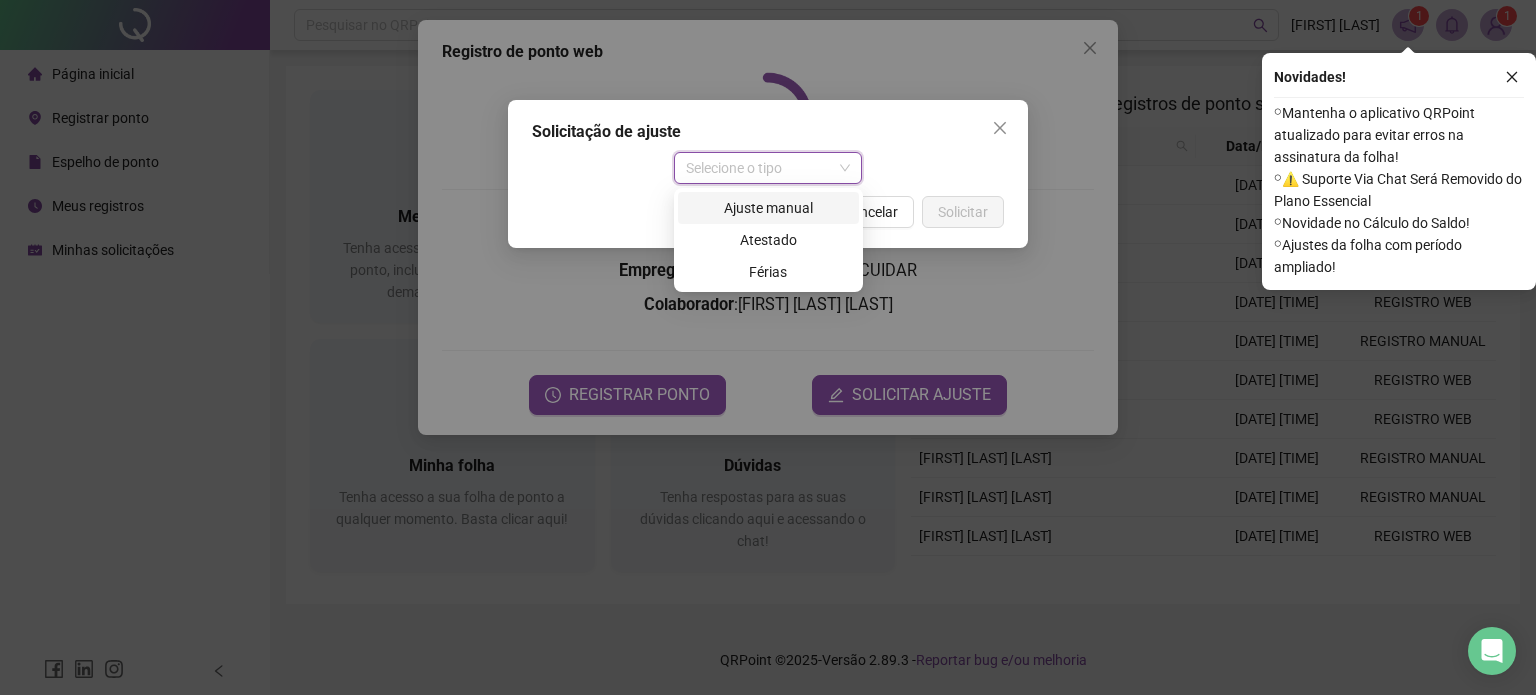 click on "Ajuste manual" at bounding box center (768, 208) 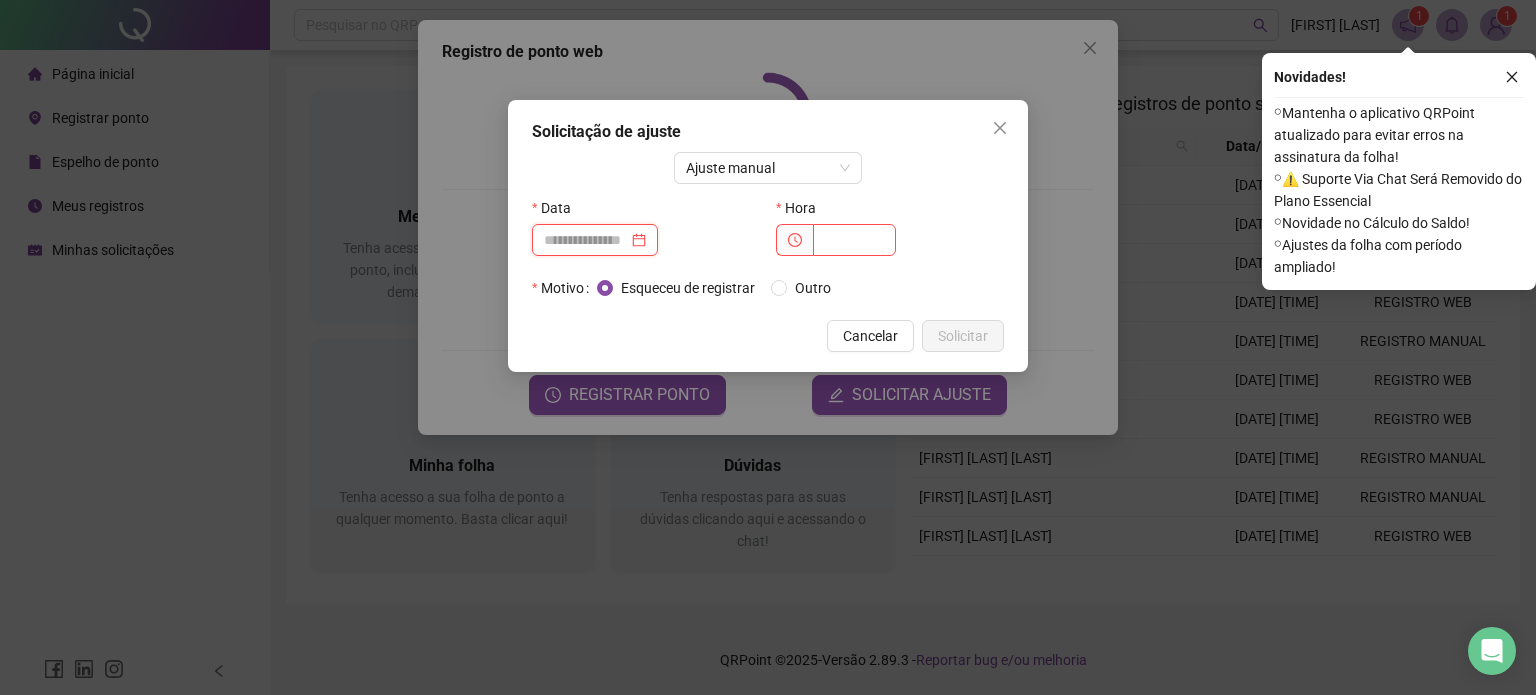 click at bounding box center (586, 240) 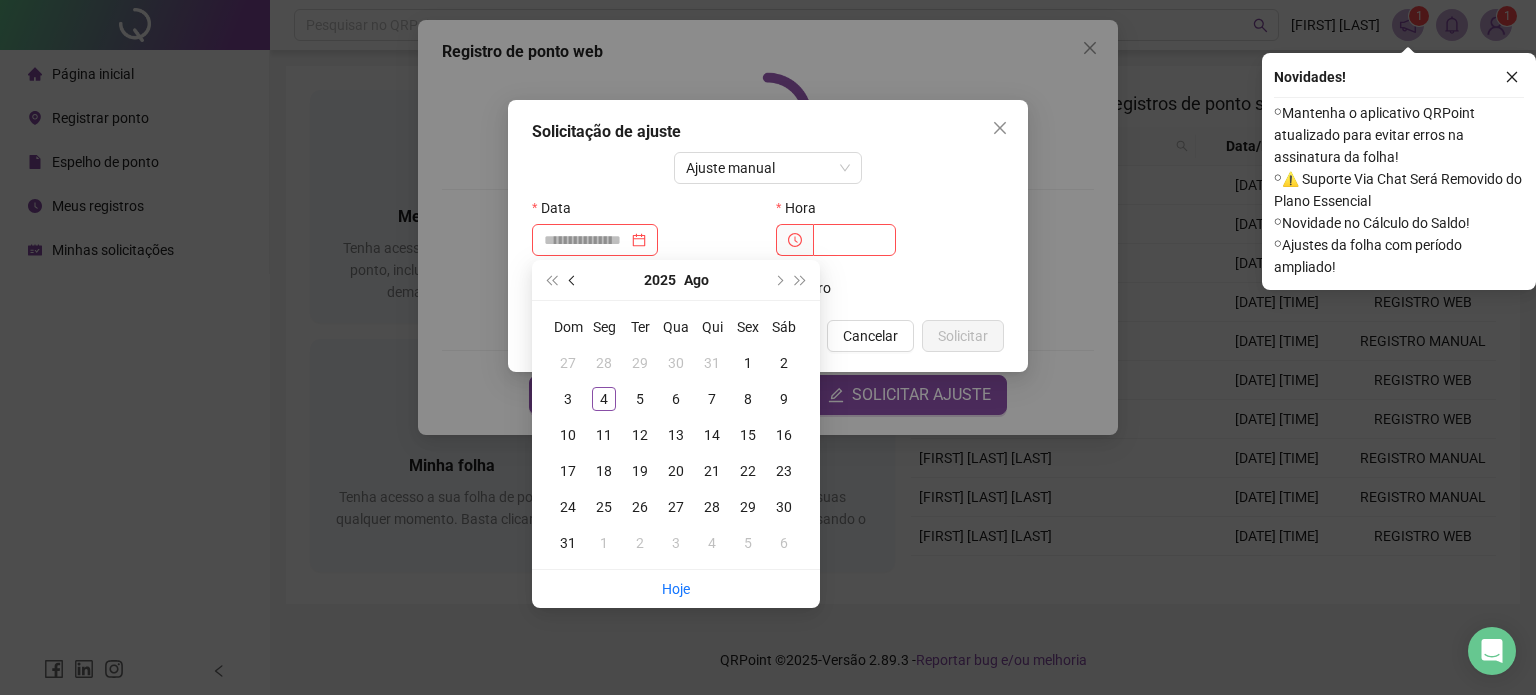 click at bounding box center [574, 280] 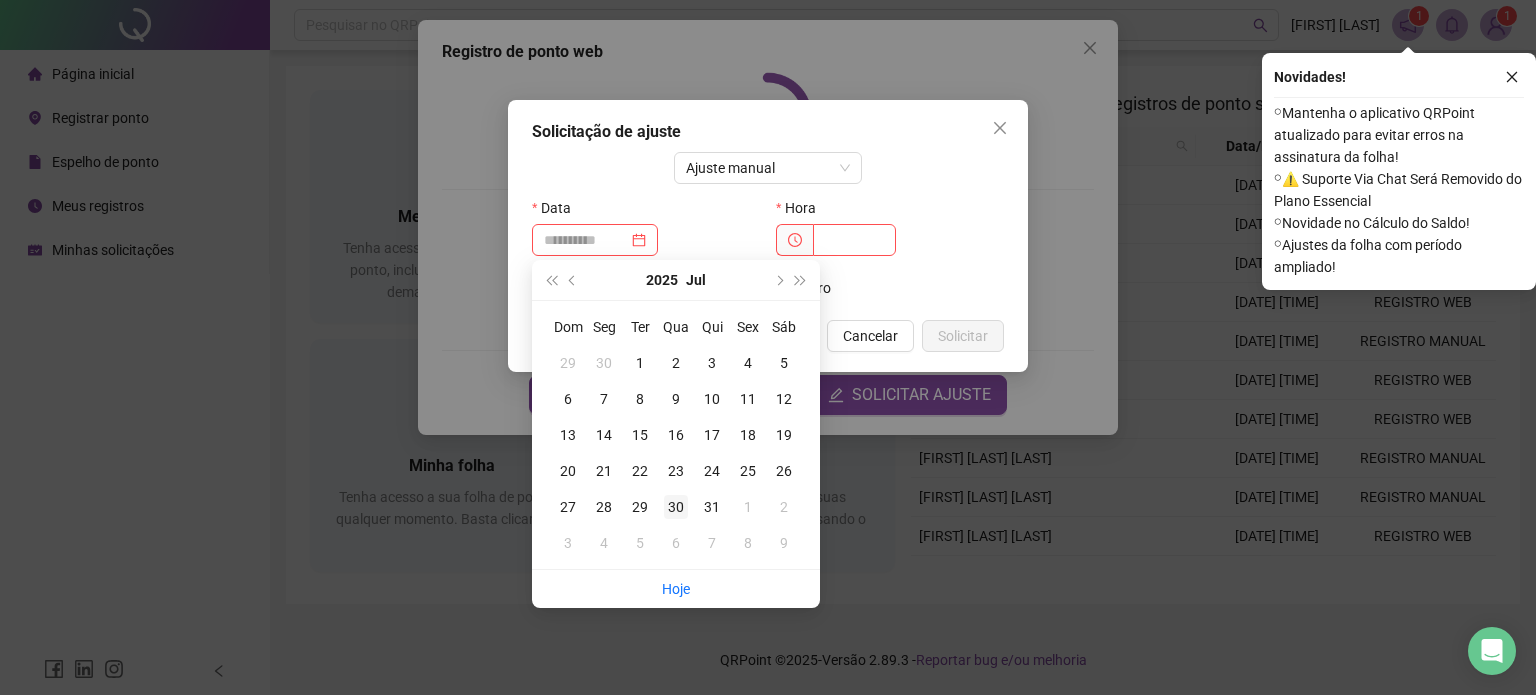 type on "**********" 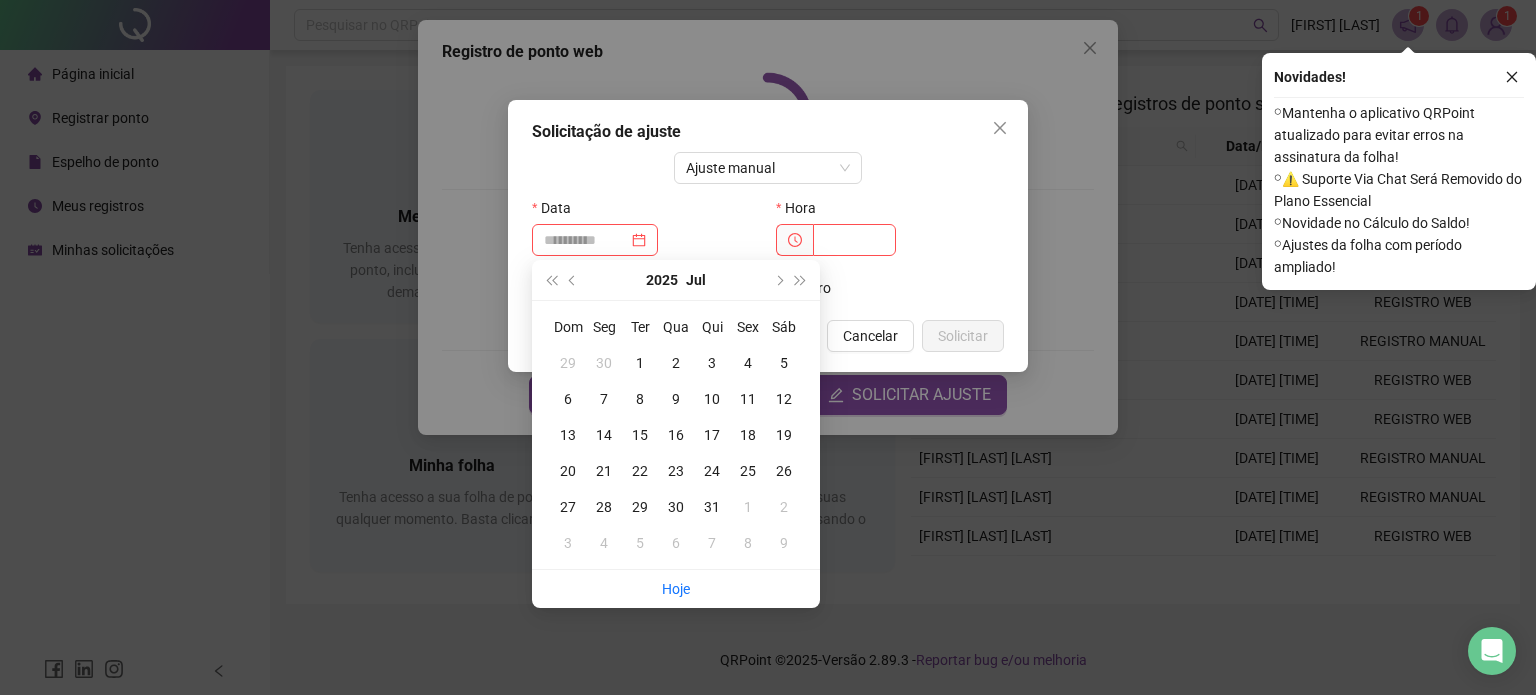 click on "30" at bounding box center [676, 507] 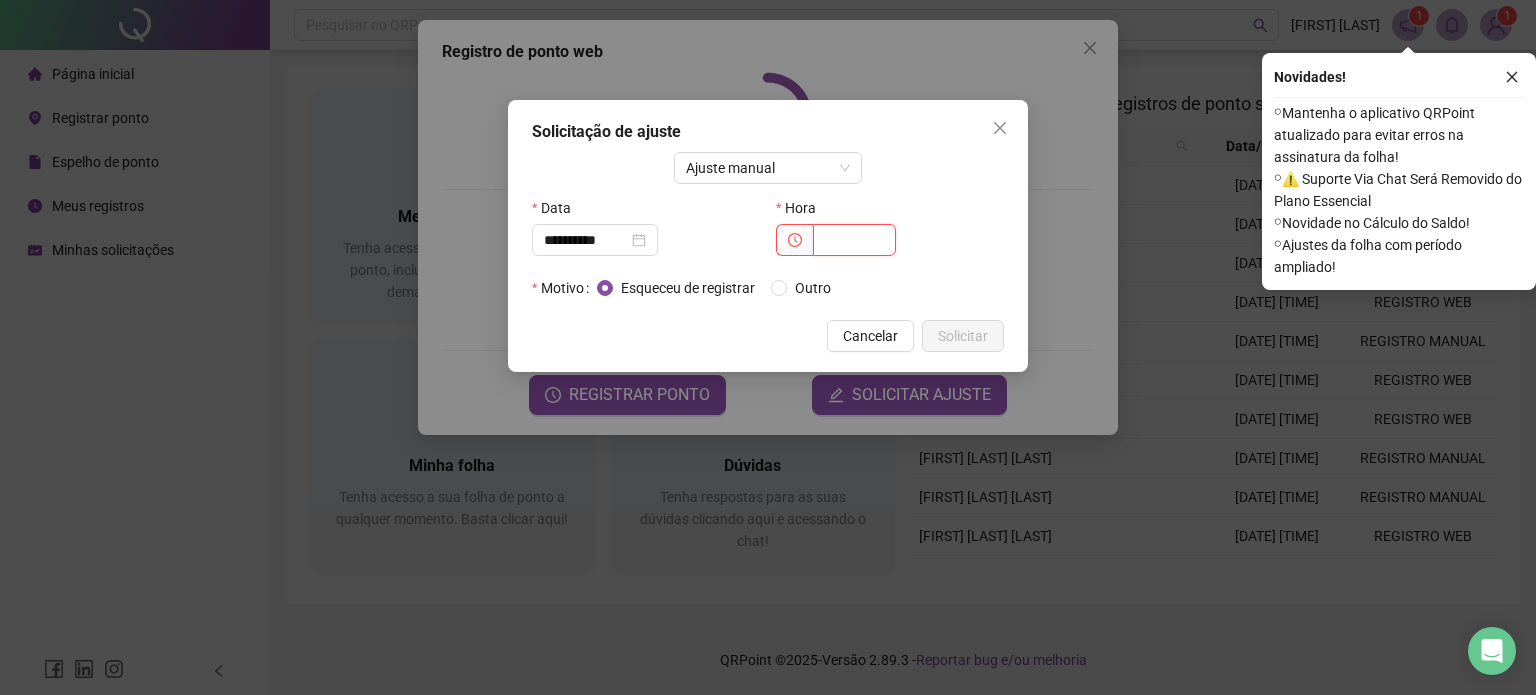 click at bounding box center [854, 240] 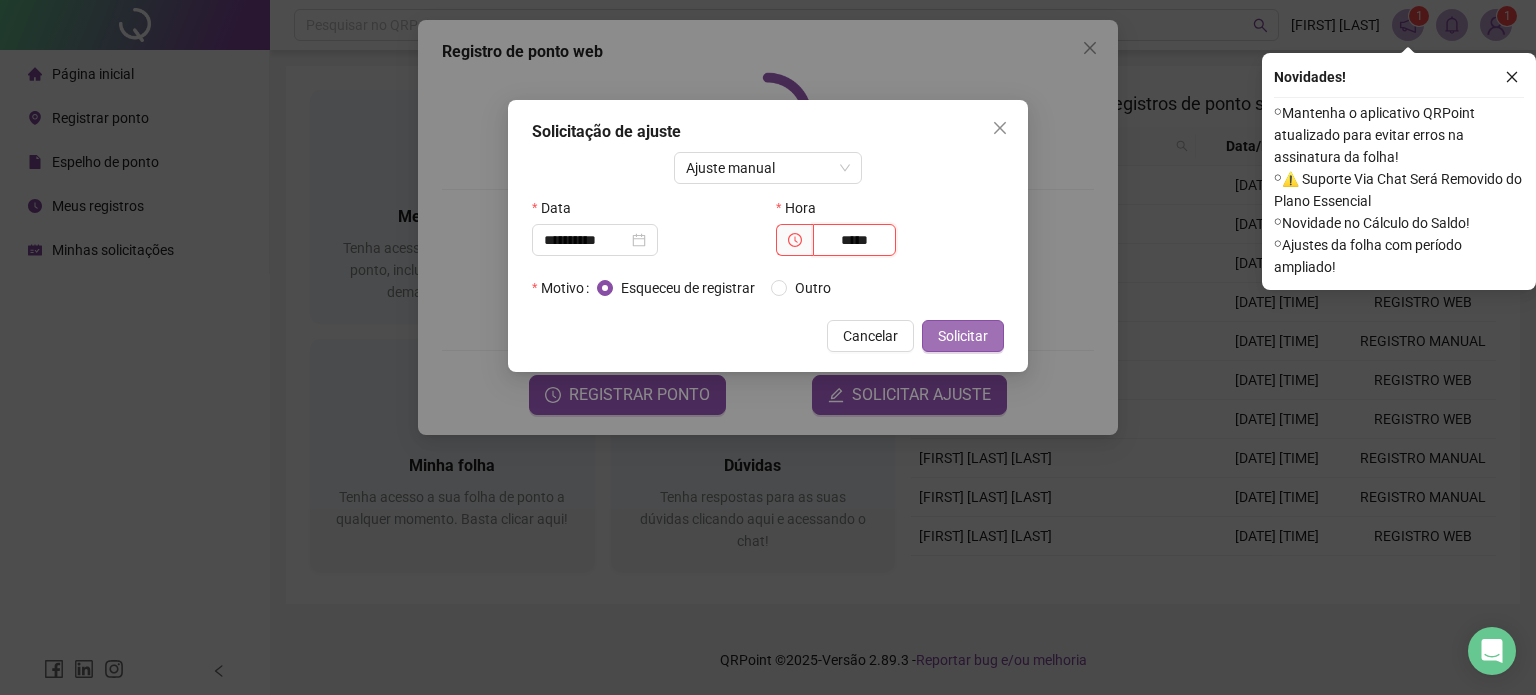 type on "*****" 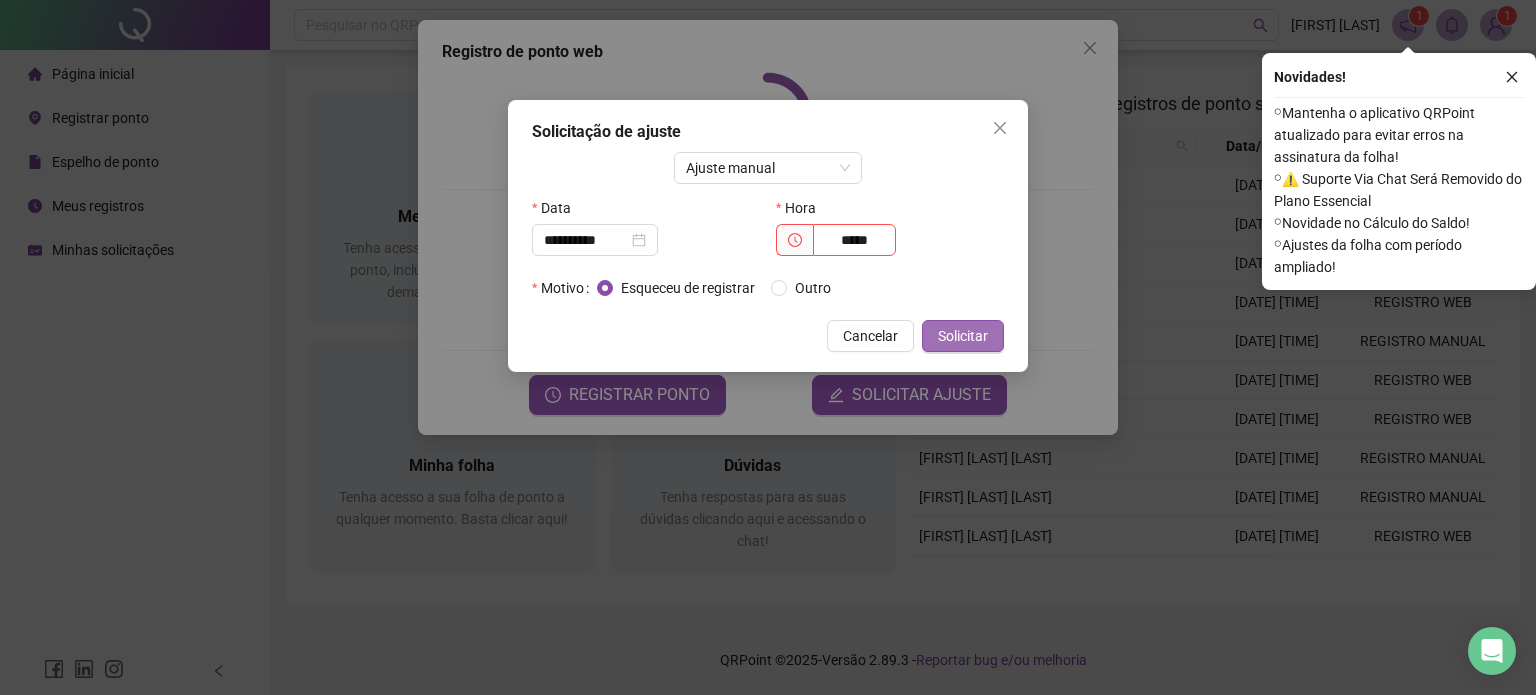 click on "Solicitar" at bounding box center [963, 336] 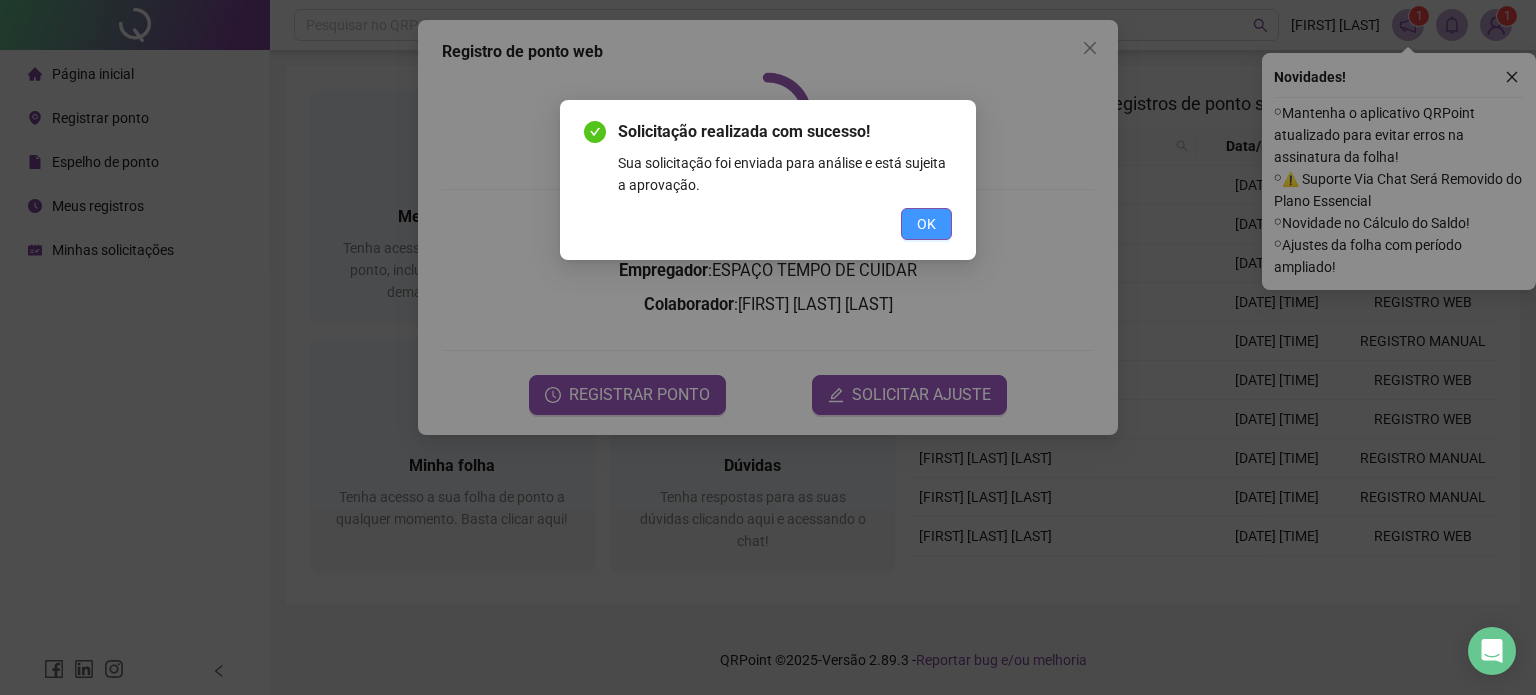 click on "OK" at bounding box center (926, 224) 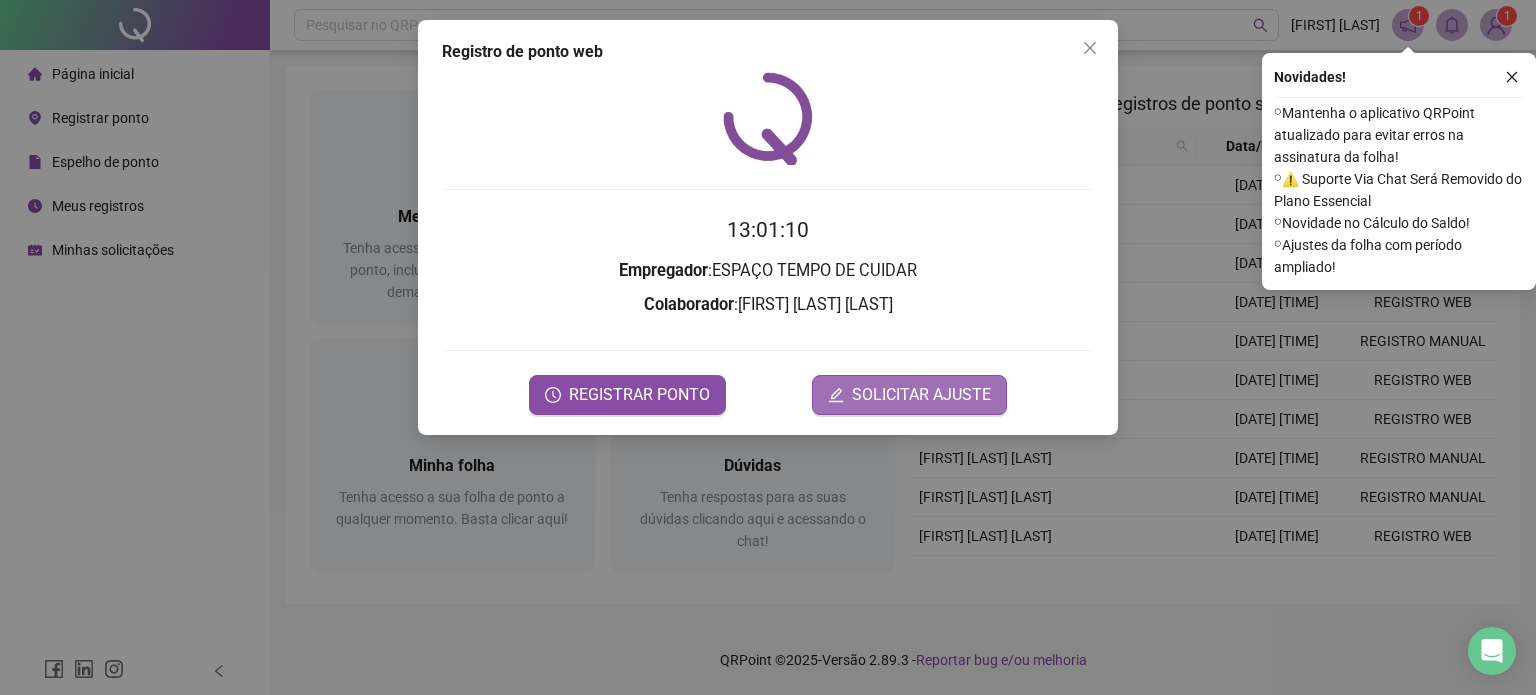 click on "SOLICITAR AJUSTE" at bounding box center [909, 395] 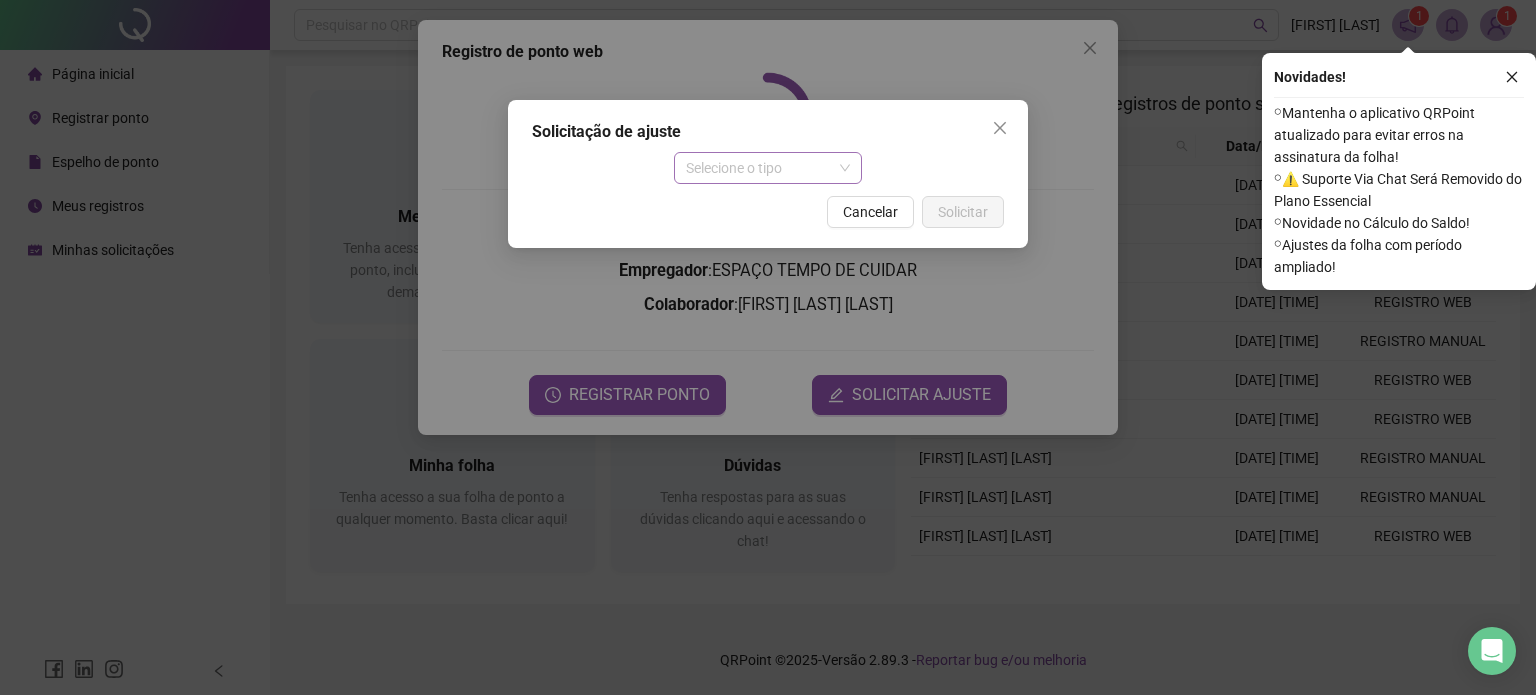 click on "Selecione o tipo" at bounding box center [768, 168] 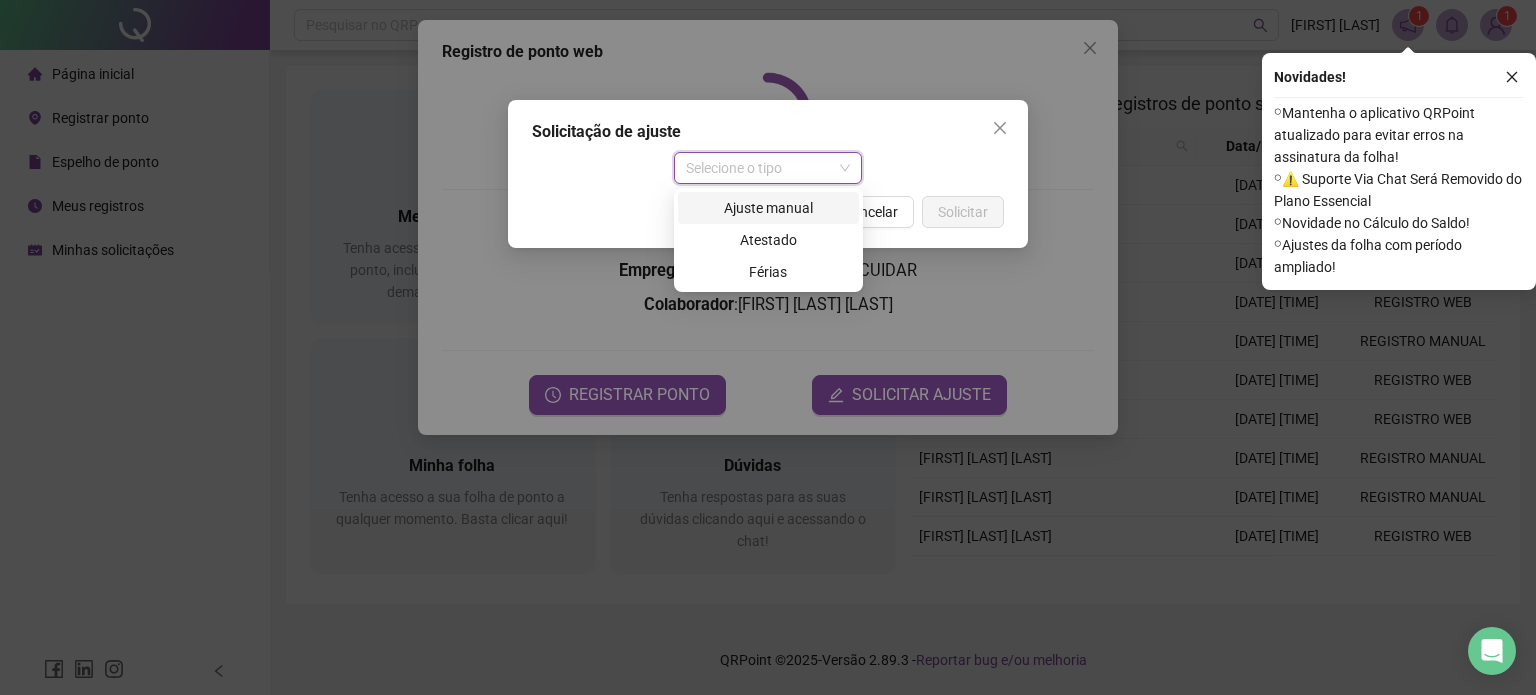 click on "Ajuste manual" at bounding box center [768, 208] 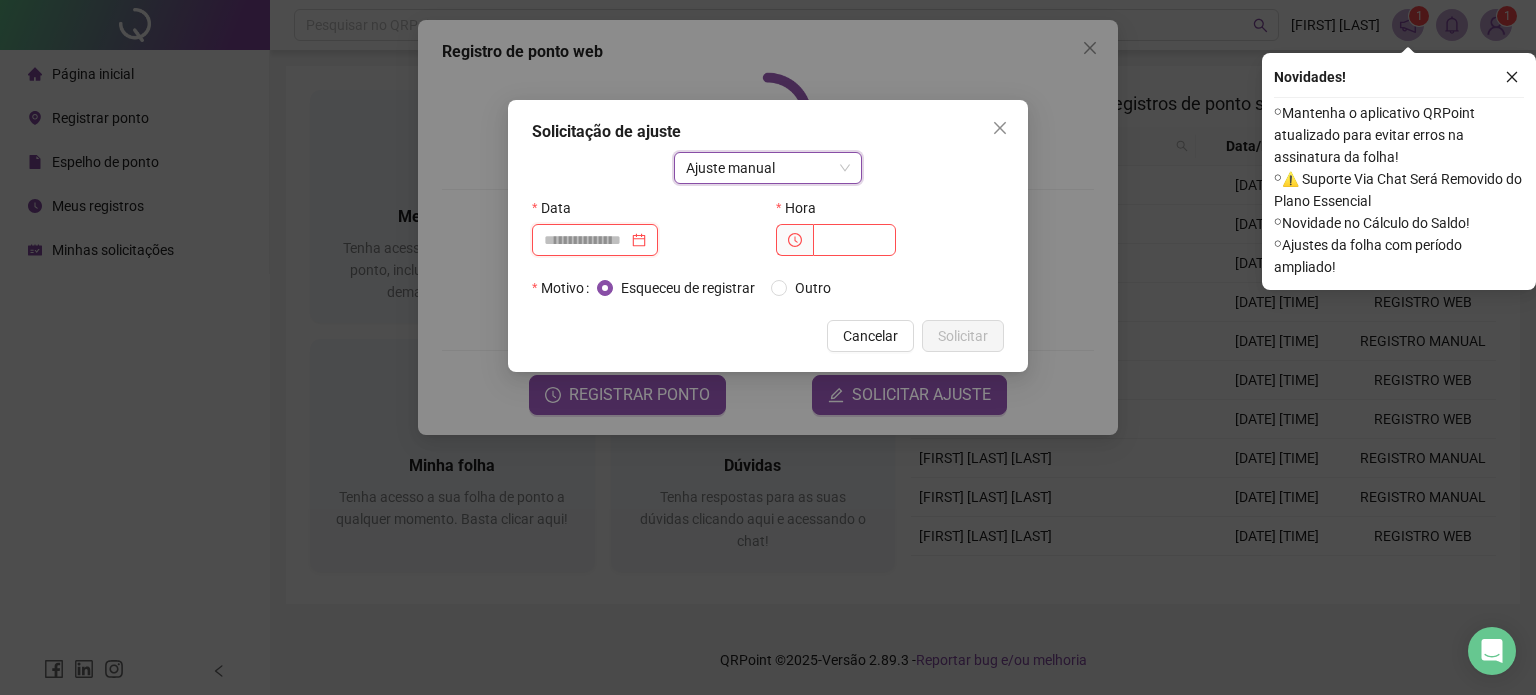 click at bounding box center [586, 240] 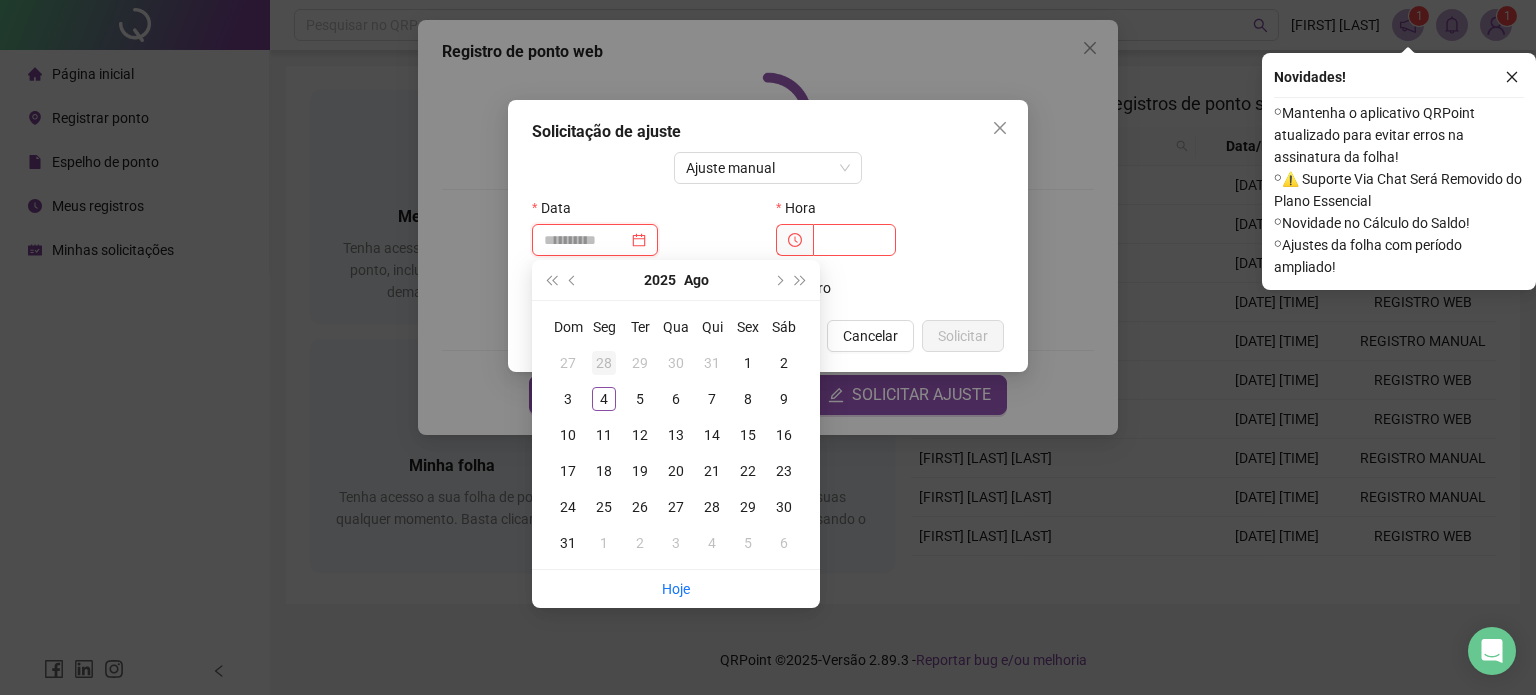 type on "**********" 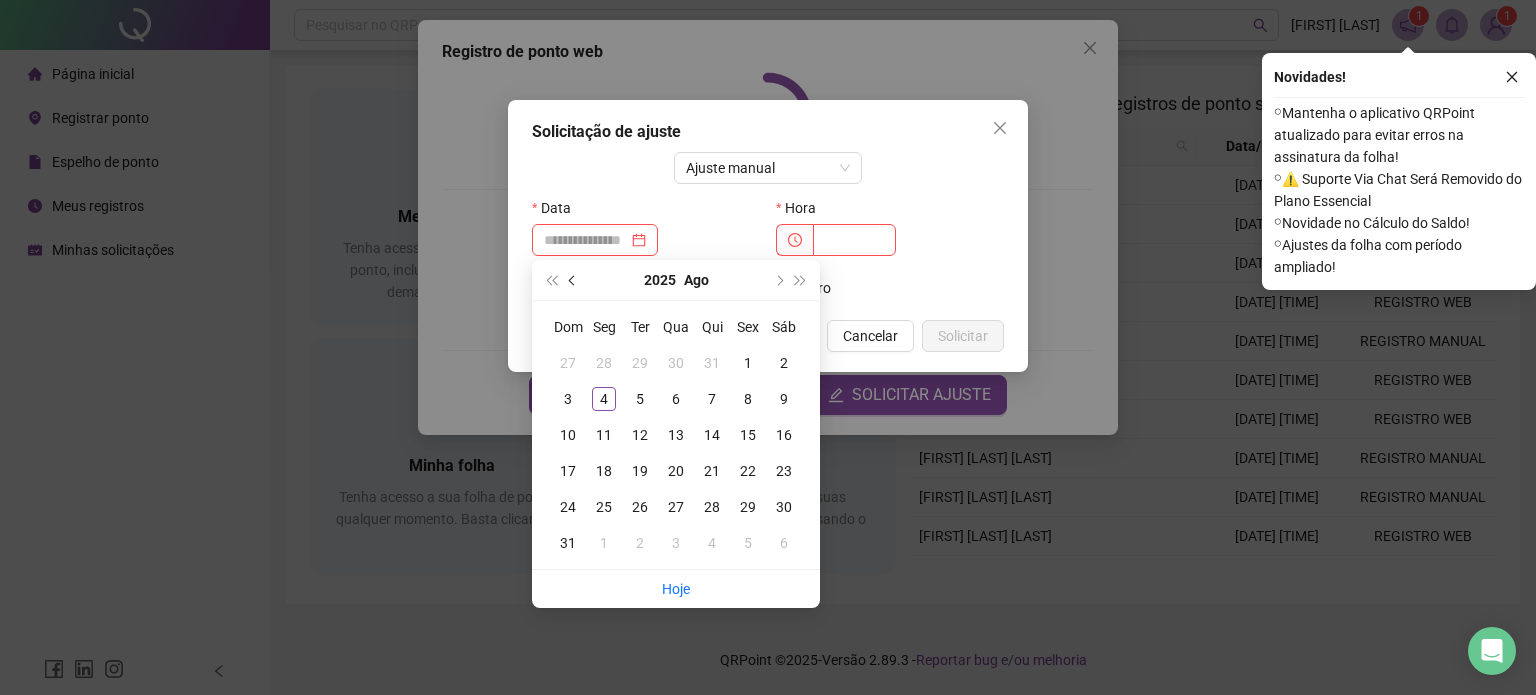 click at bounding box center (573, 280) 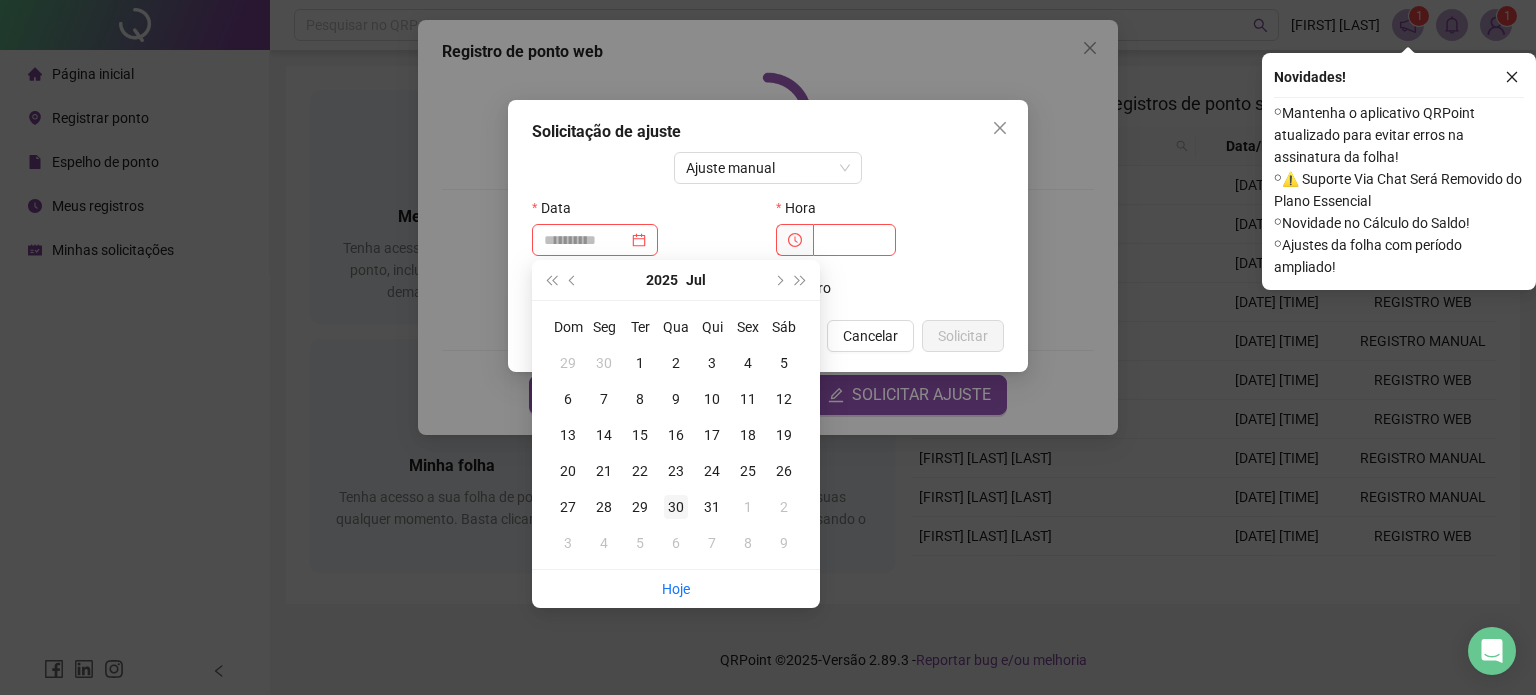 type on "**********" 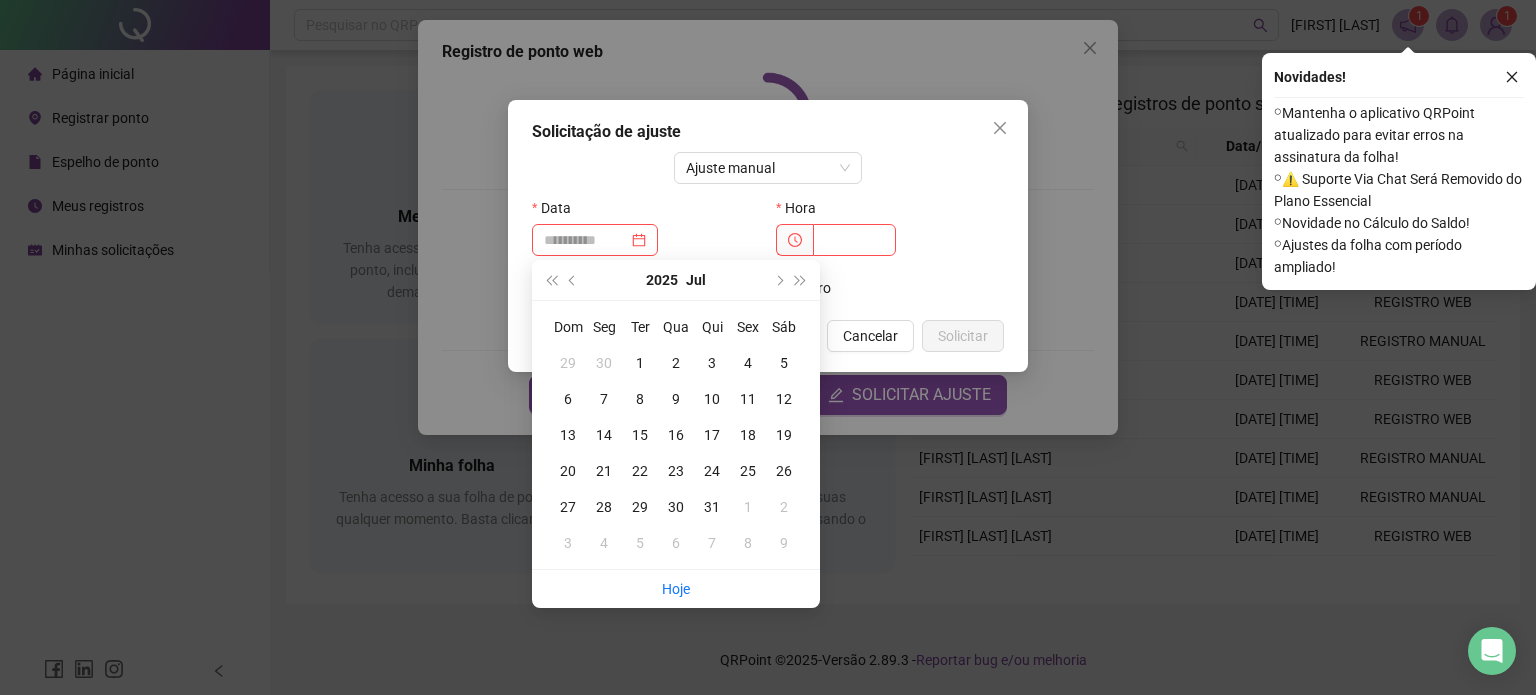 click on "30" at bounding box center [676, 507] 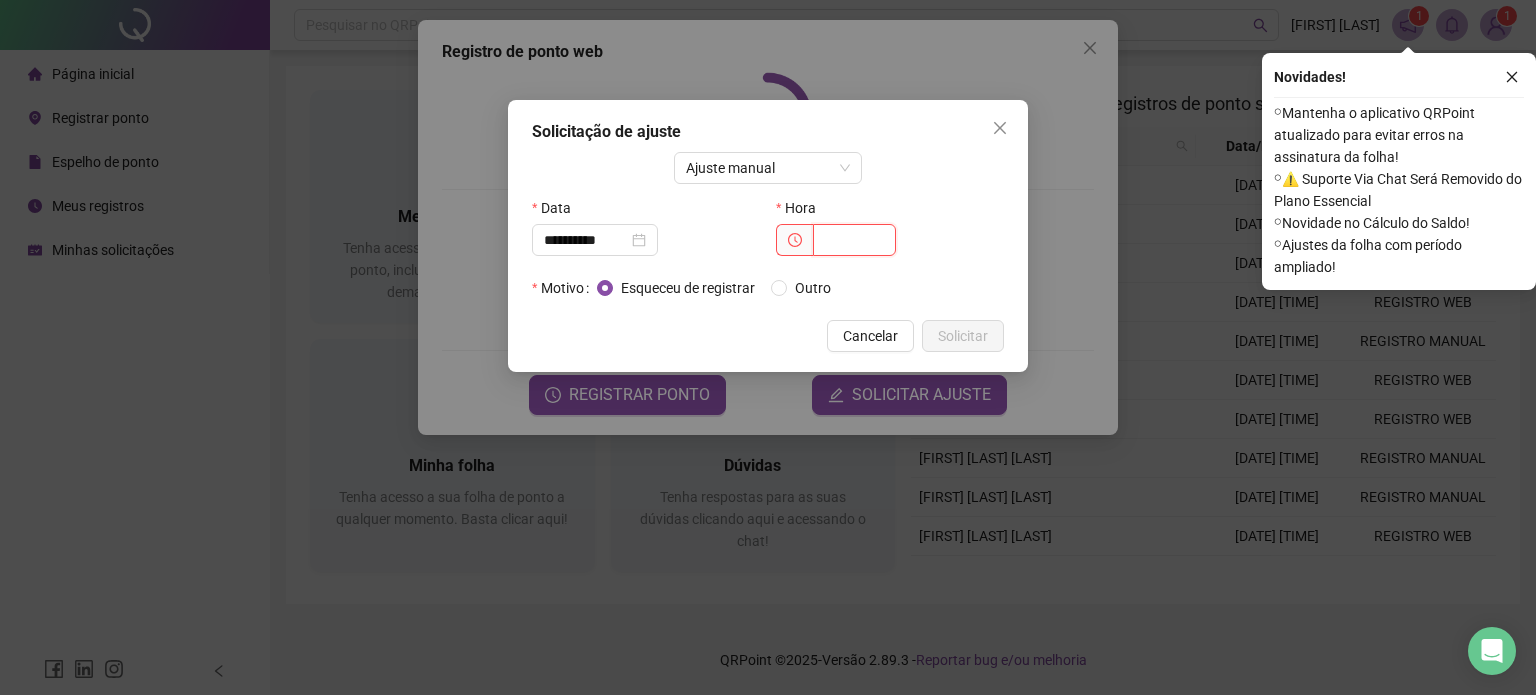 click at bounding box center [854, 240] 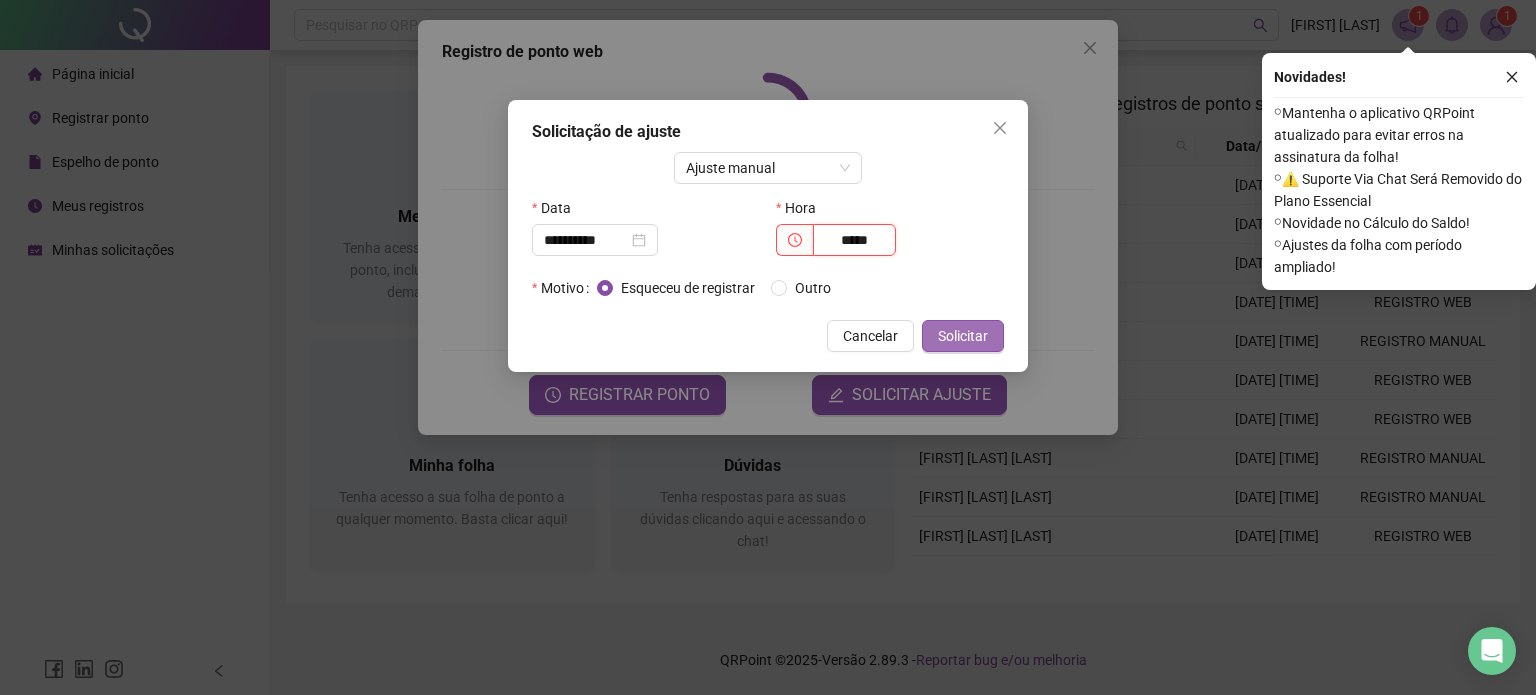 type on "*****" 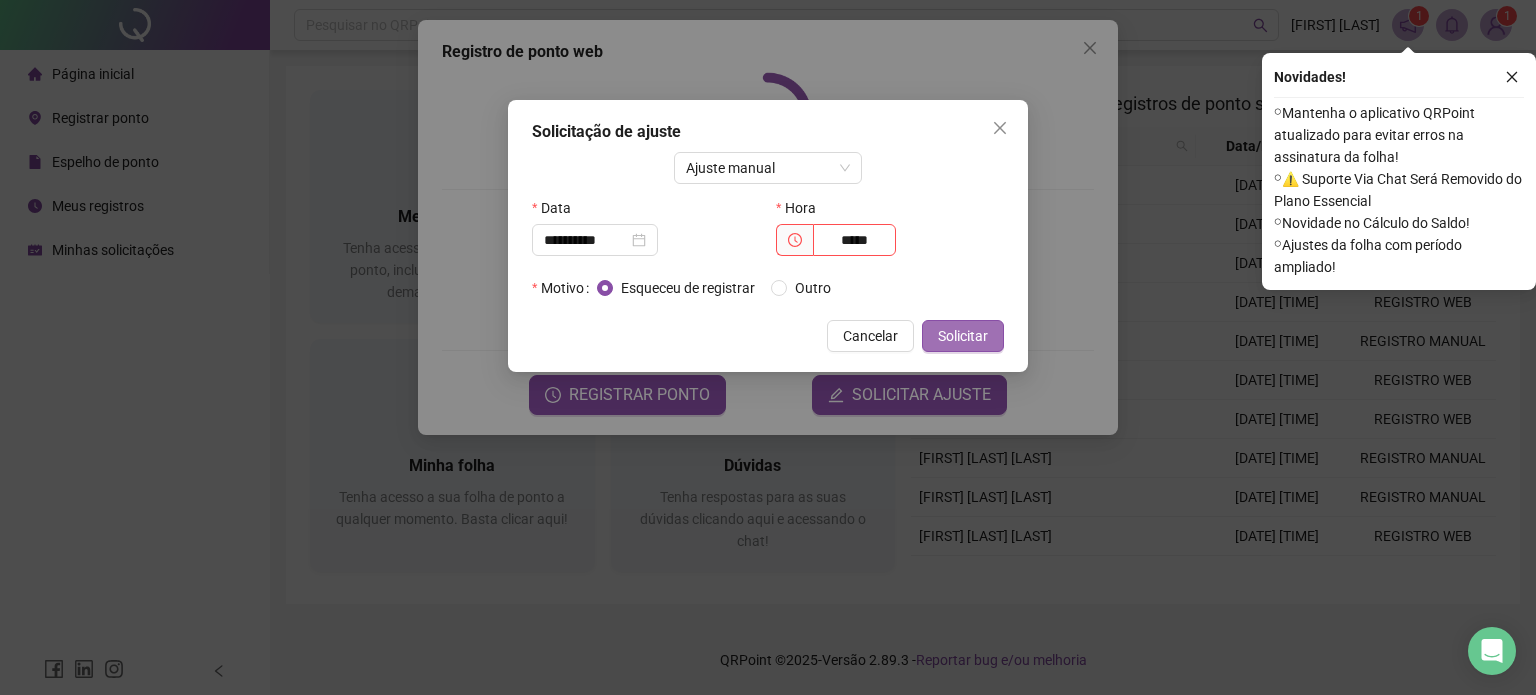 click on "Solicitar" at bounding box center (963, 336) 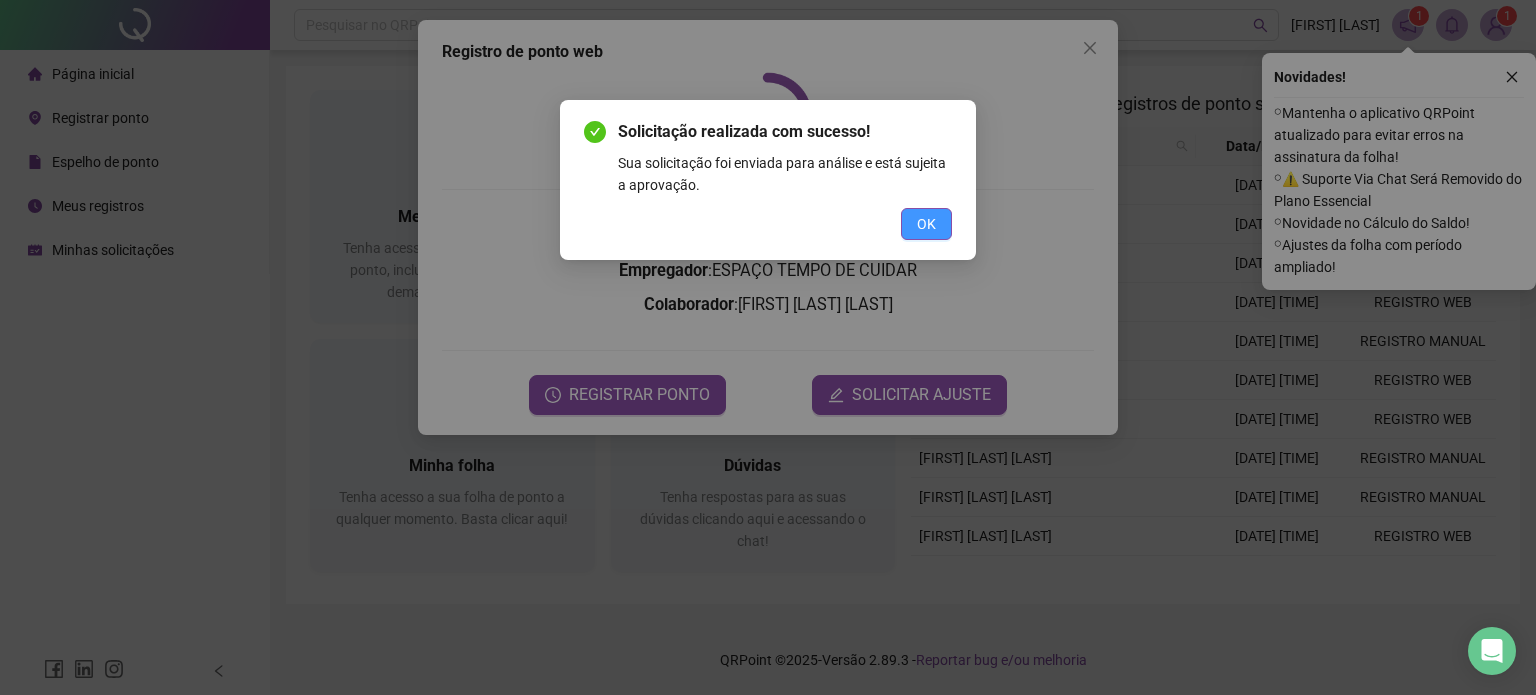 click on "OK" at bounding box center (926, 224) 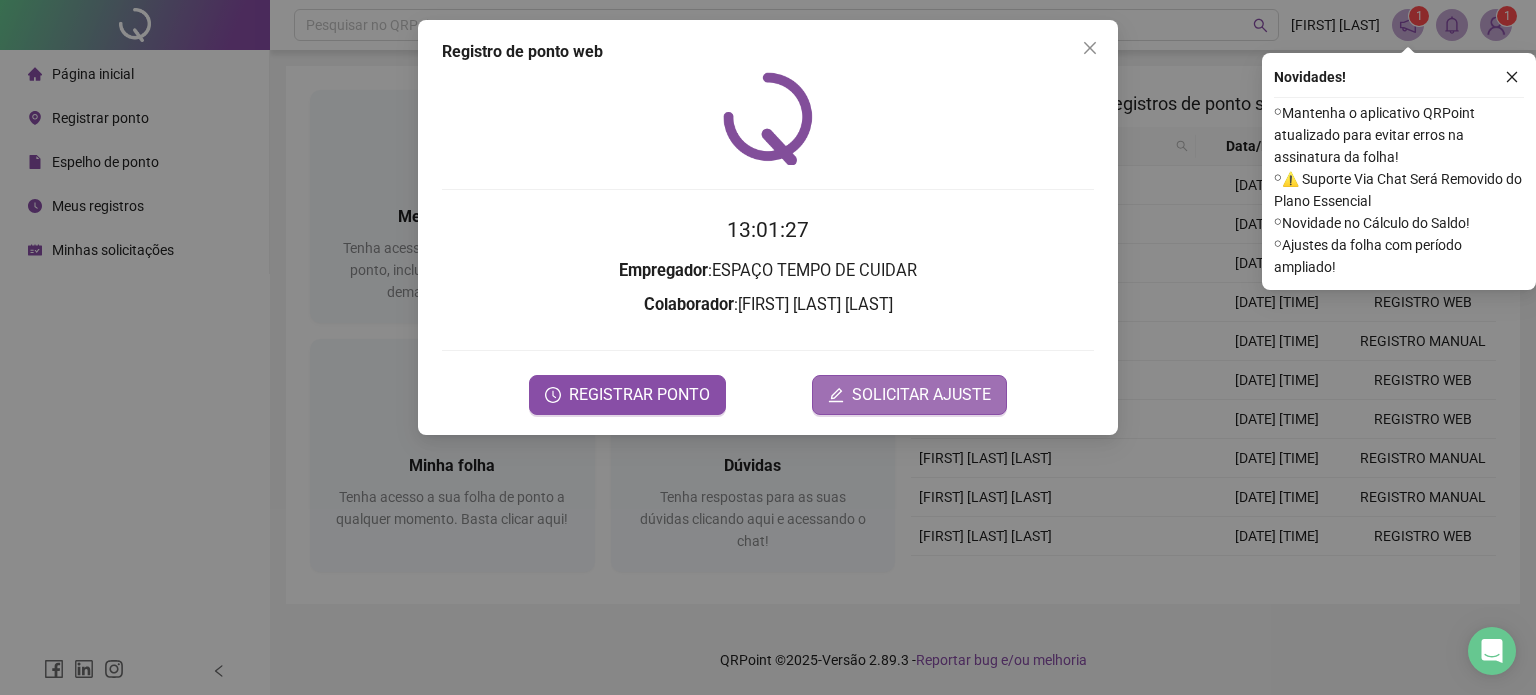 click on "SOLICITAR AJUSTE" at bounding box center (921, 395) 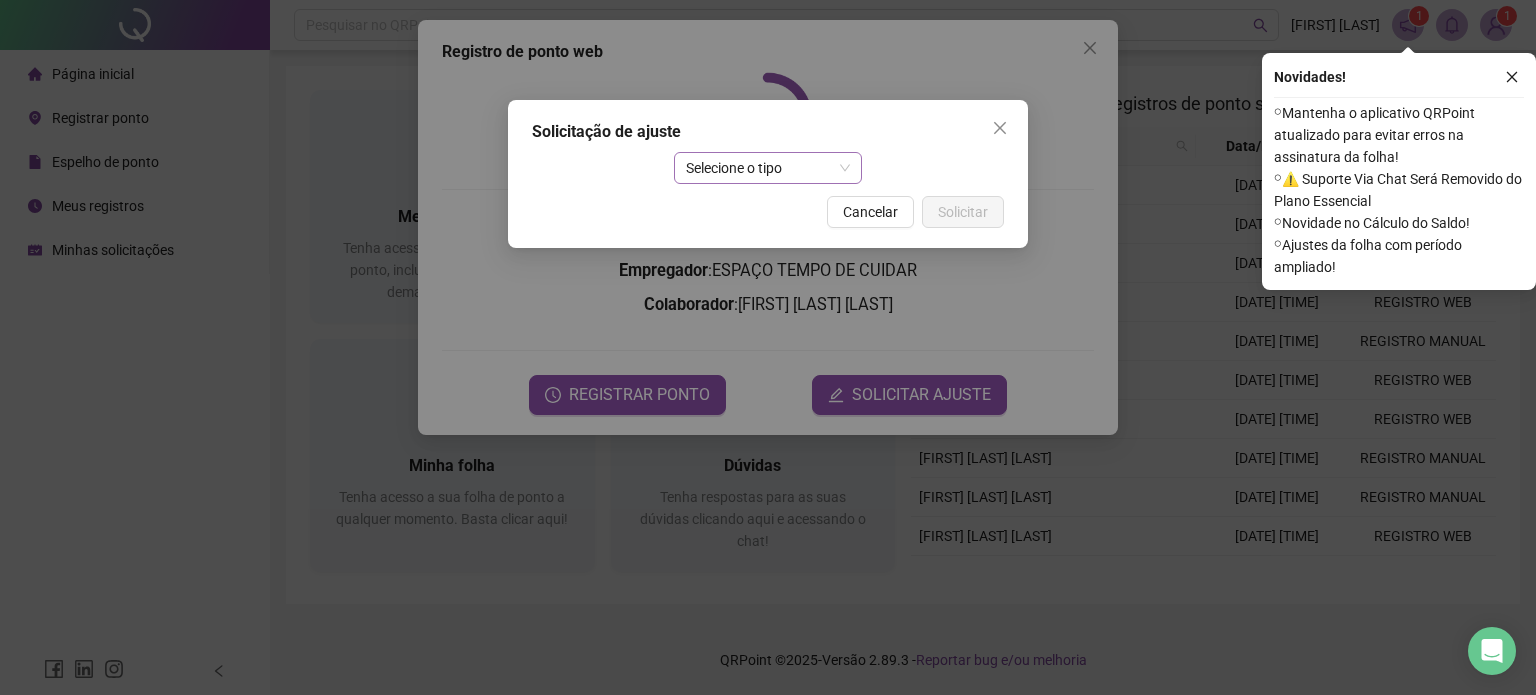 click on "Selecione o tipo" at bounding box center (768, 168) 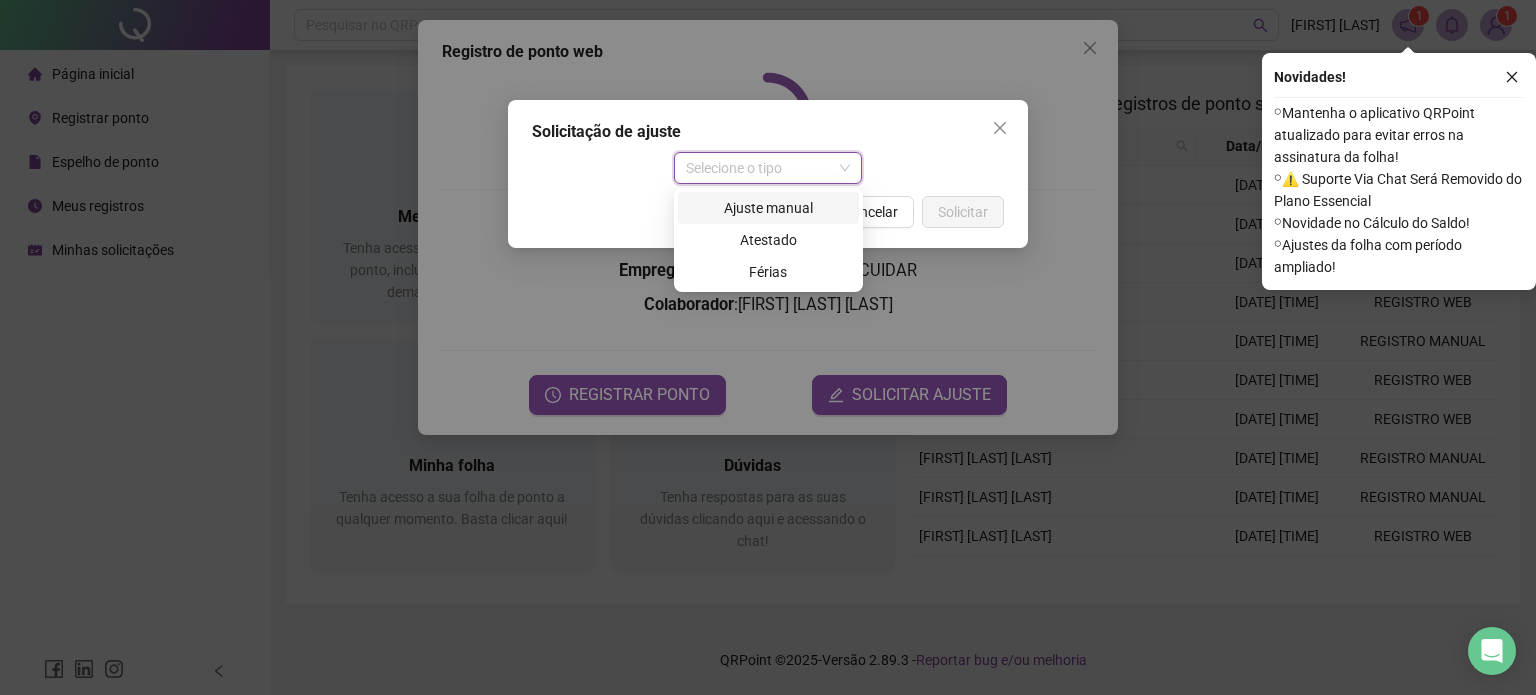 click on "Ajuste manual" at bounding box center (768, 208) 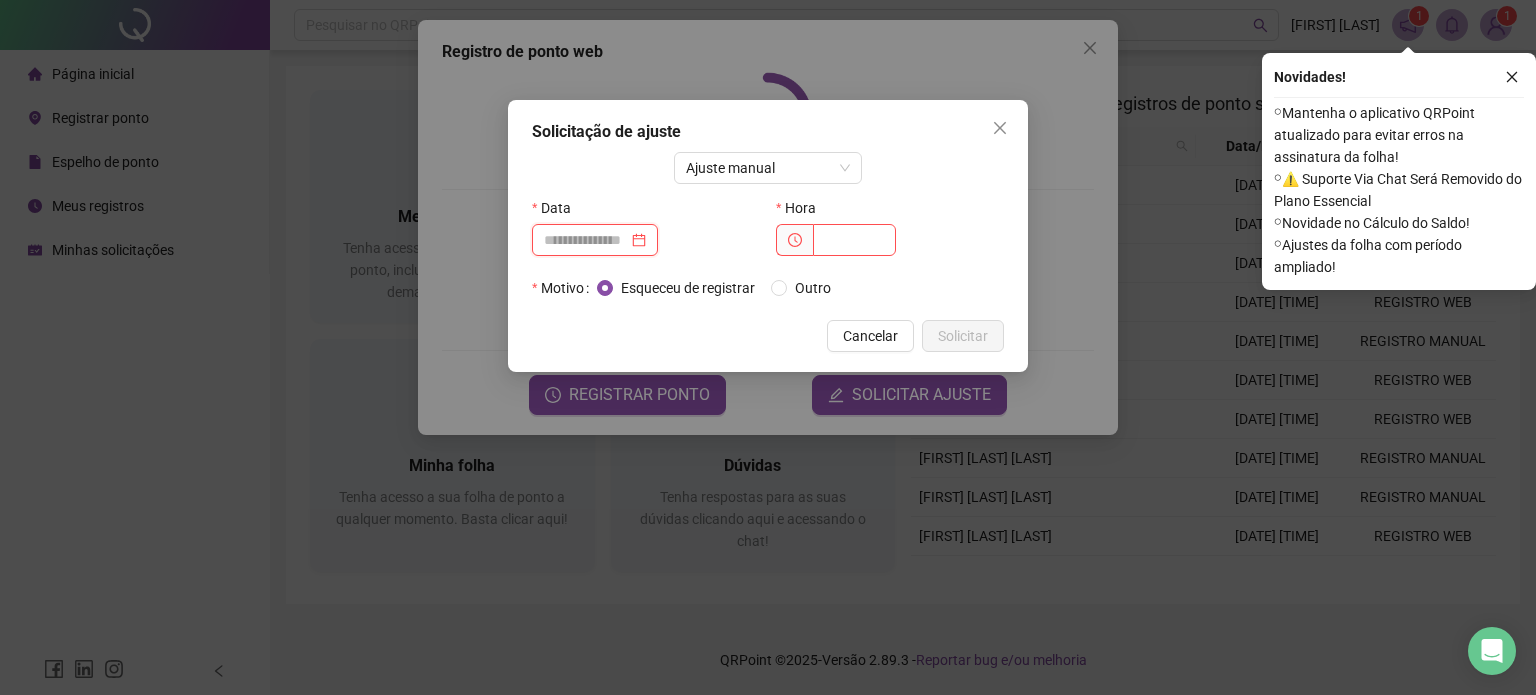 click at bounding box center (586, 240) 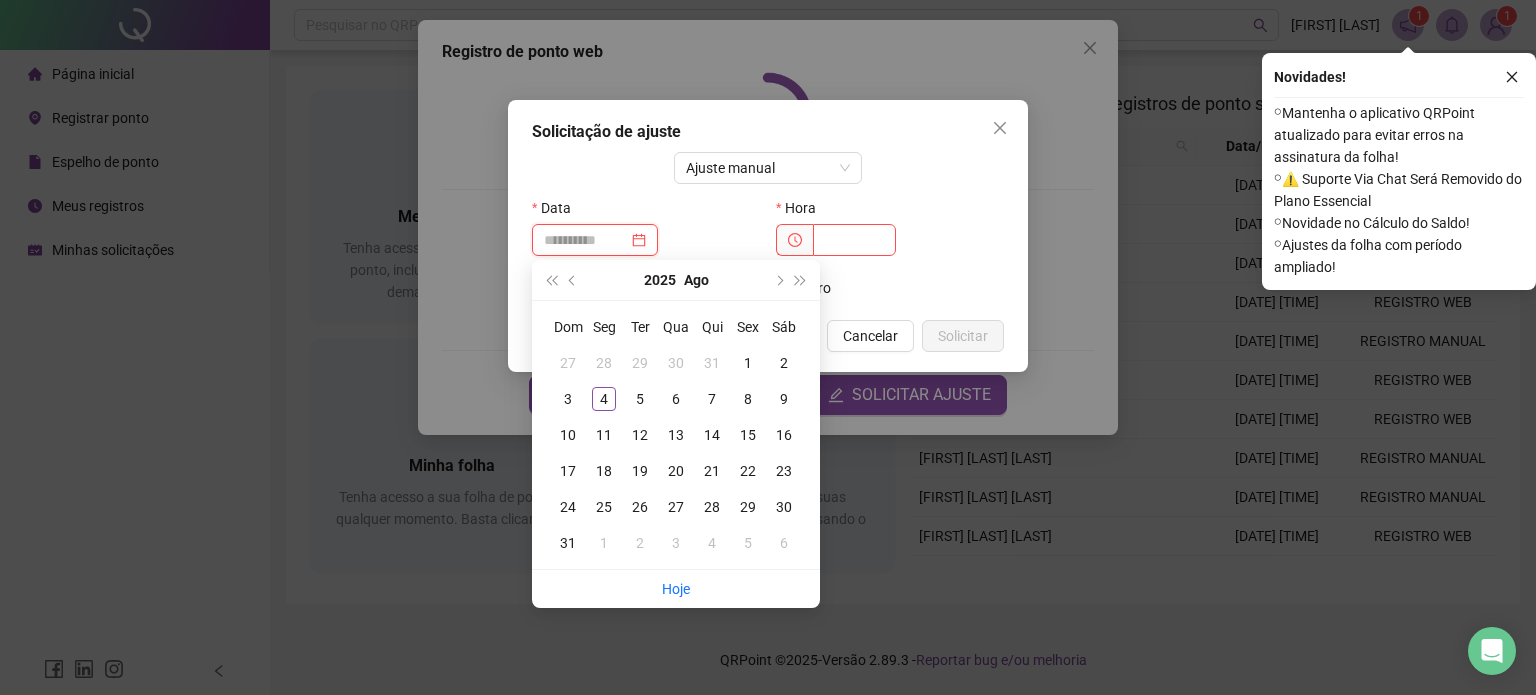 type on "**********" 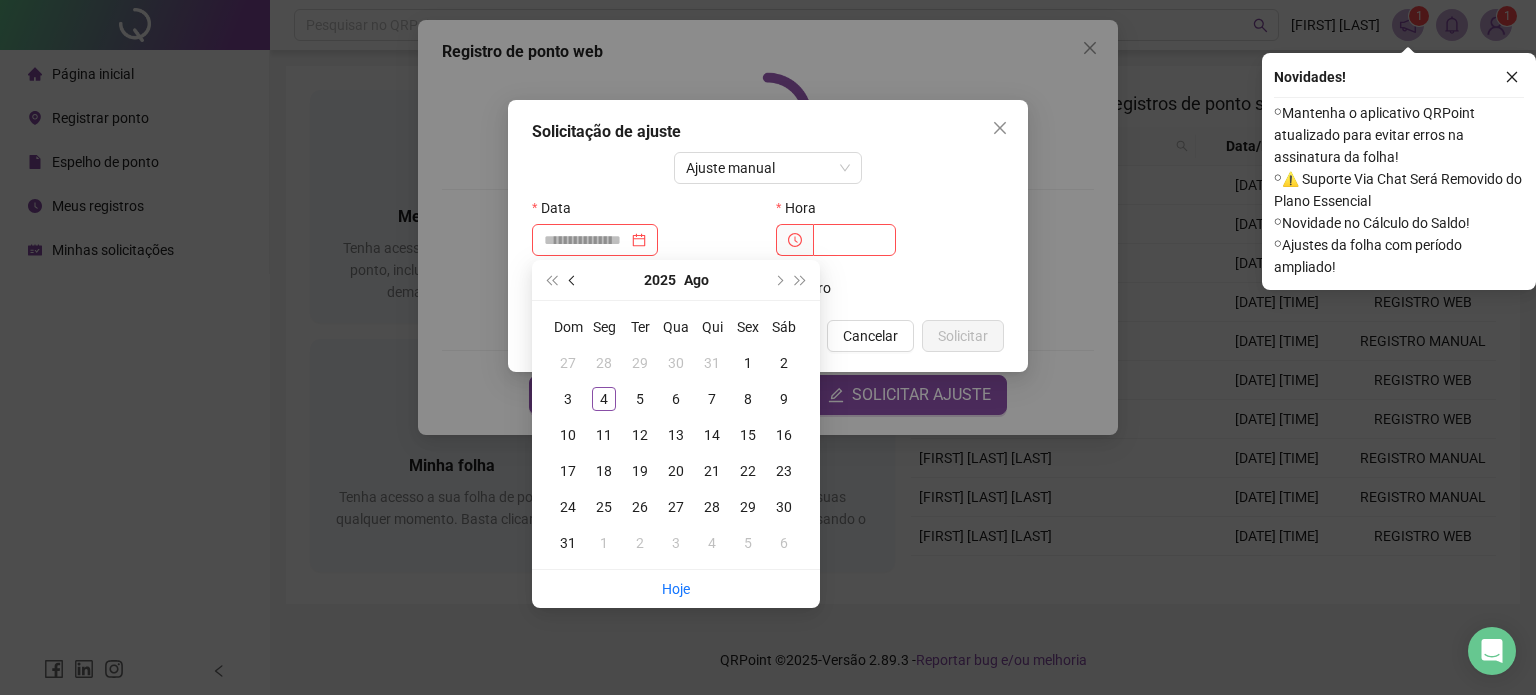 click at bounding box center (574, 280) 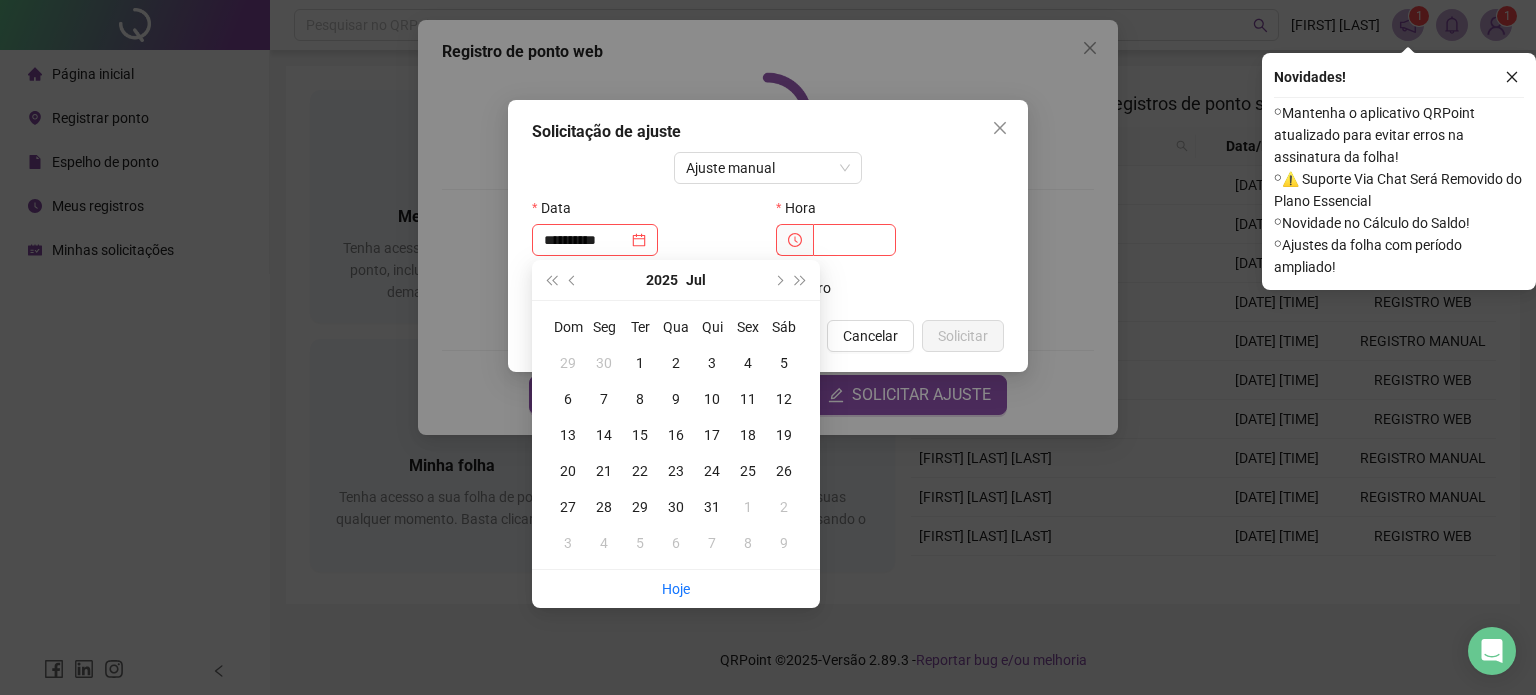 type on "**********" 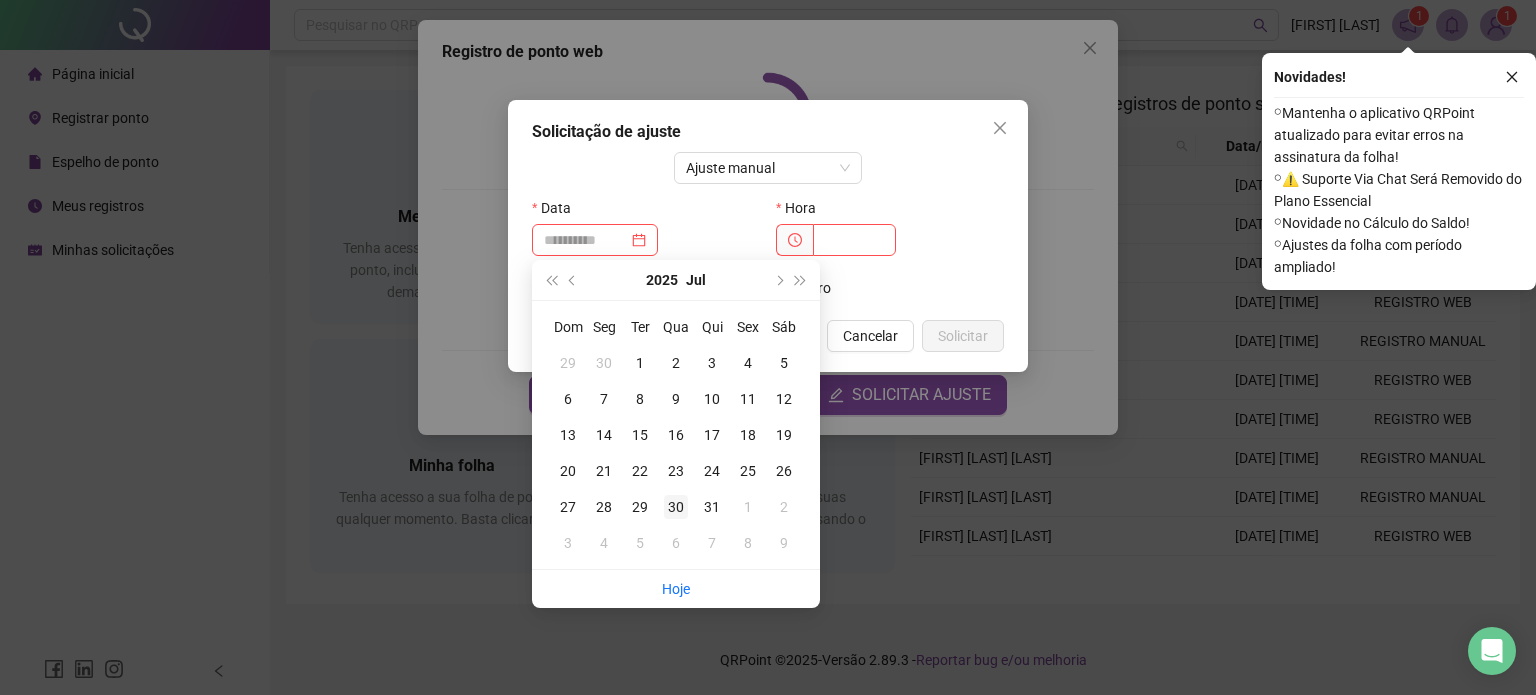type on "**********" 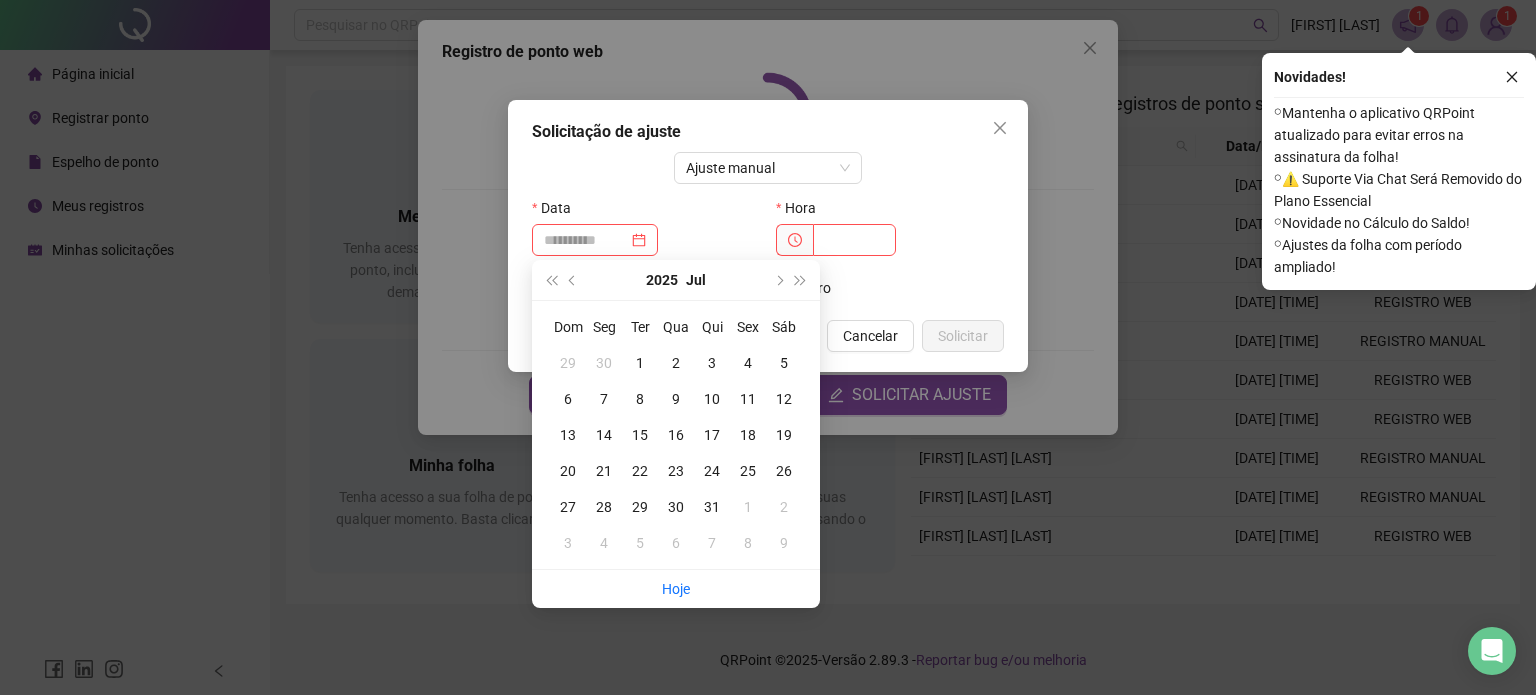 click on "30" at bounding box center [676, 507] 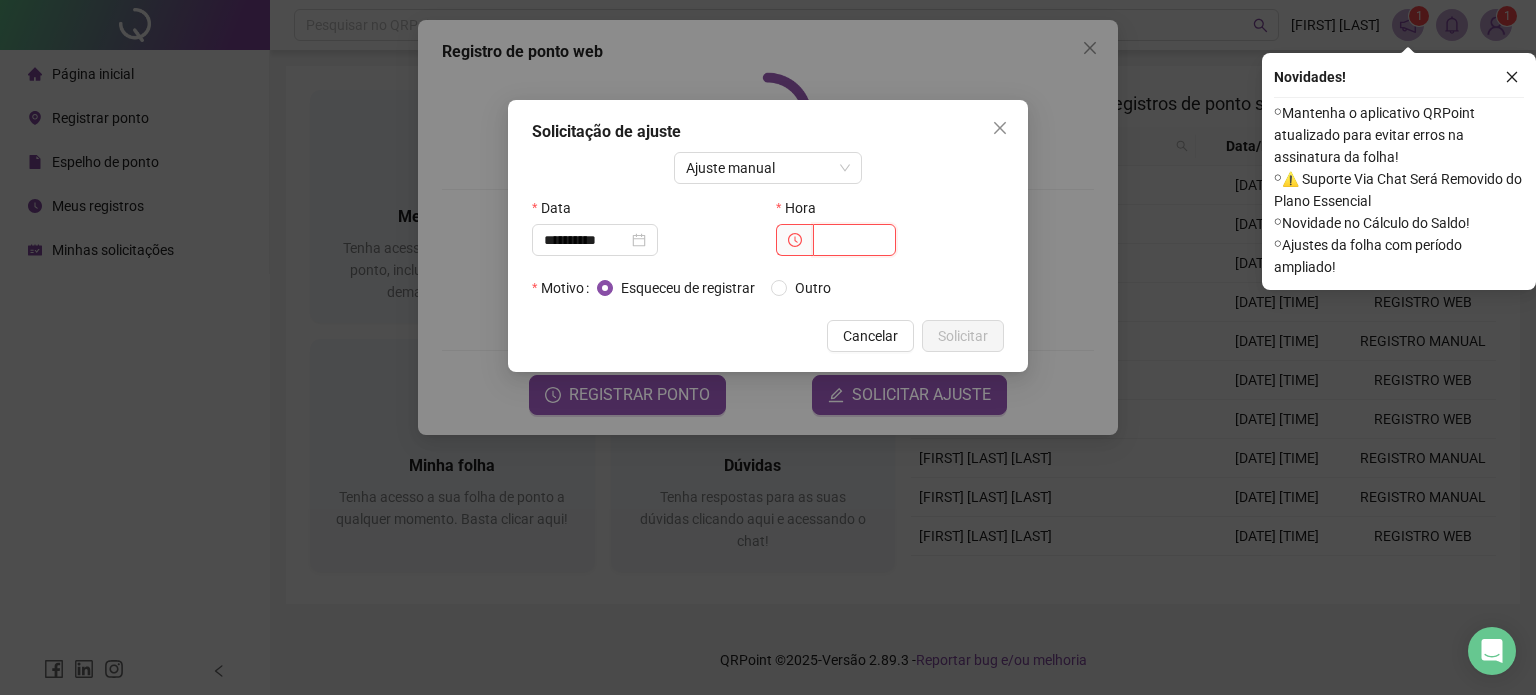 click at bounding box center (854, 240) 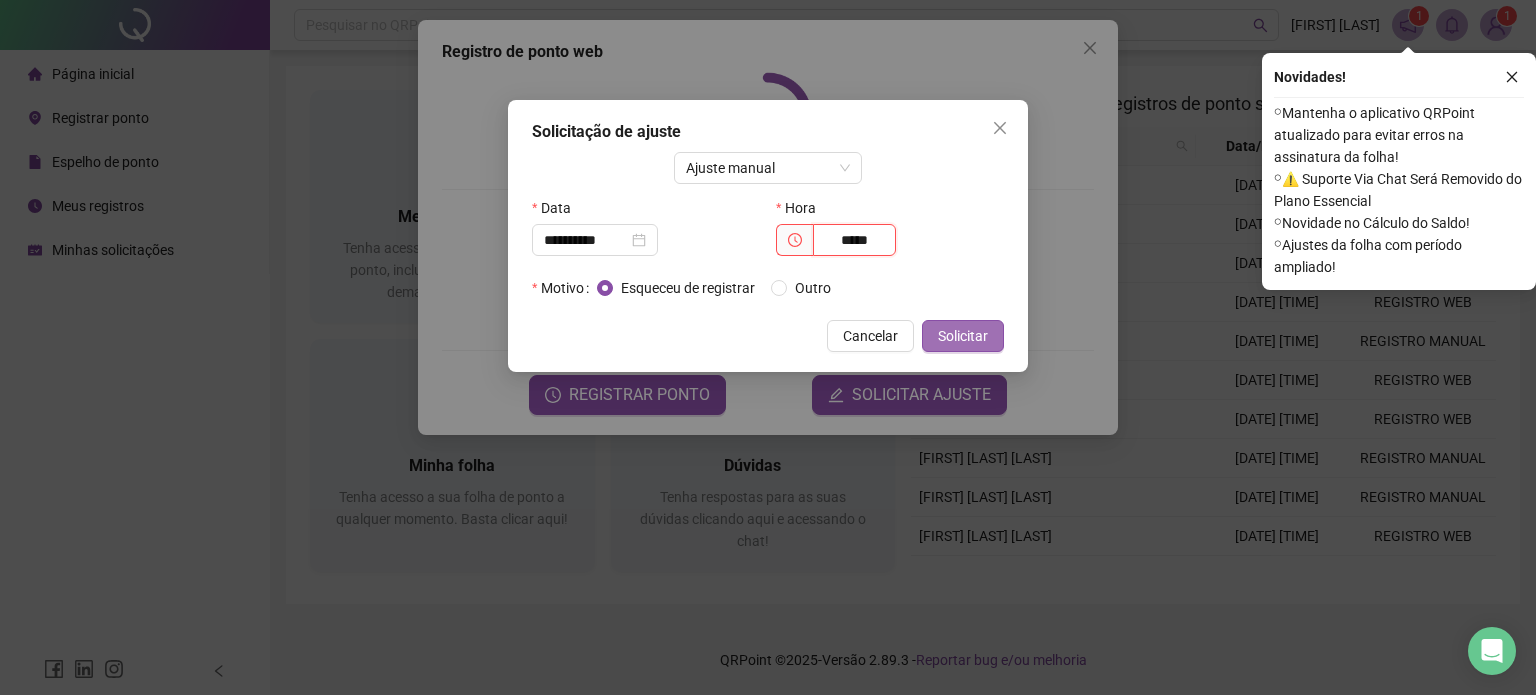 type on "*****" 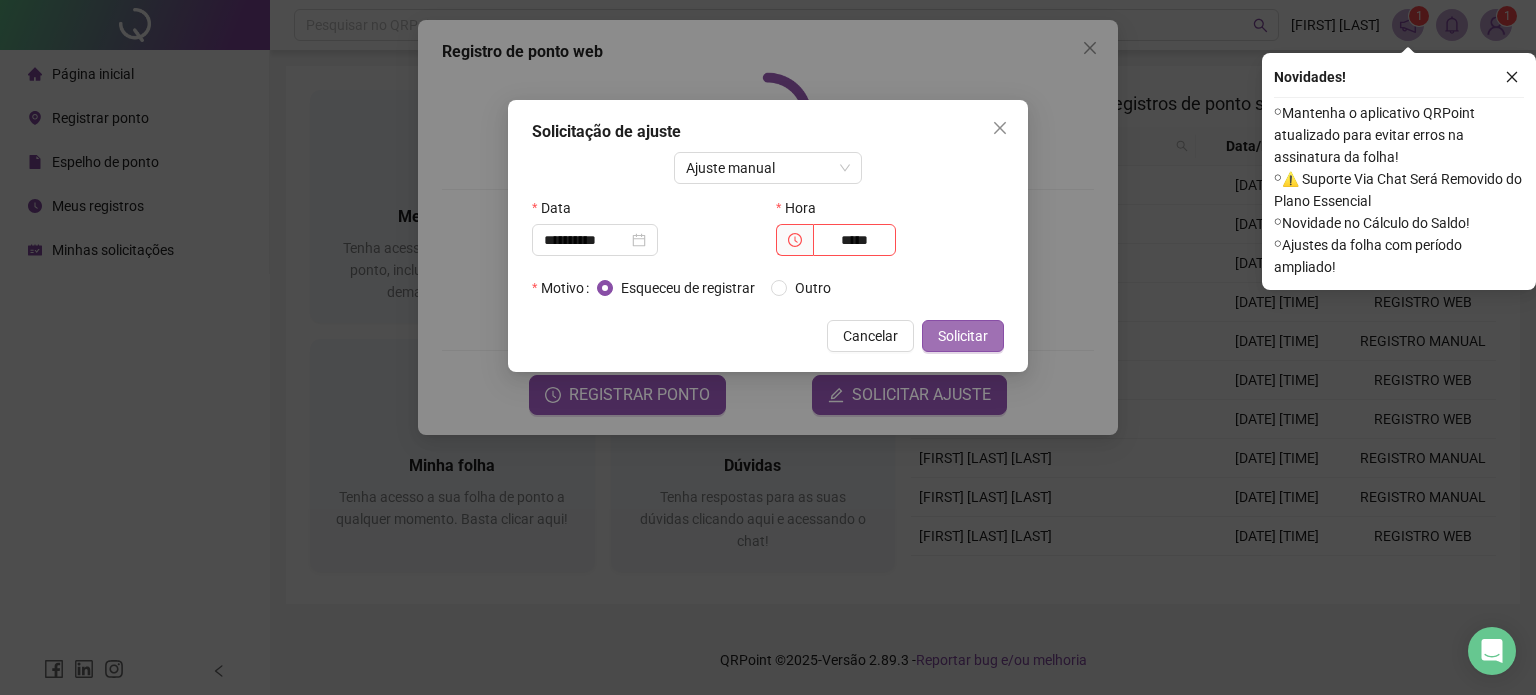 click on "Solicitar" at bounding box center [963, 336] 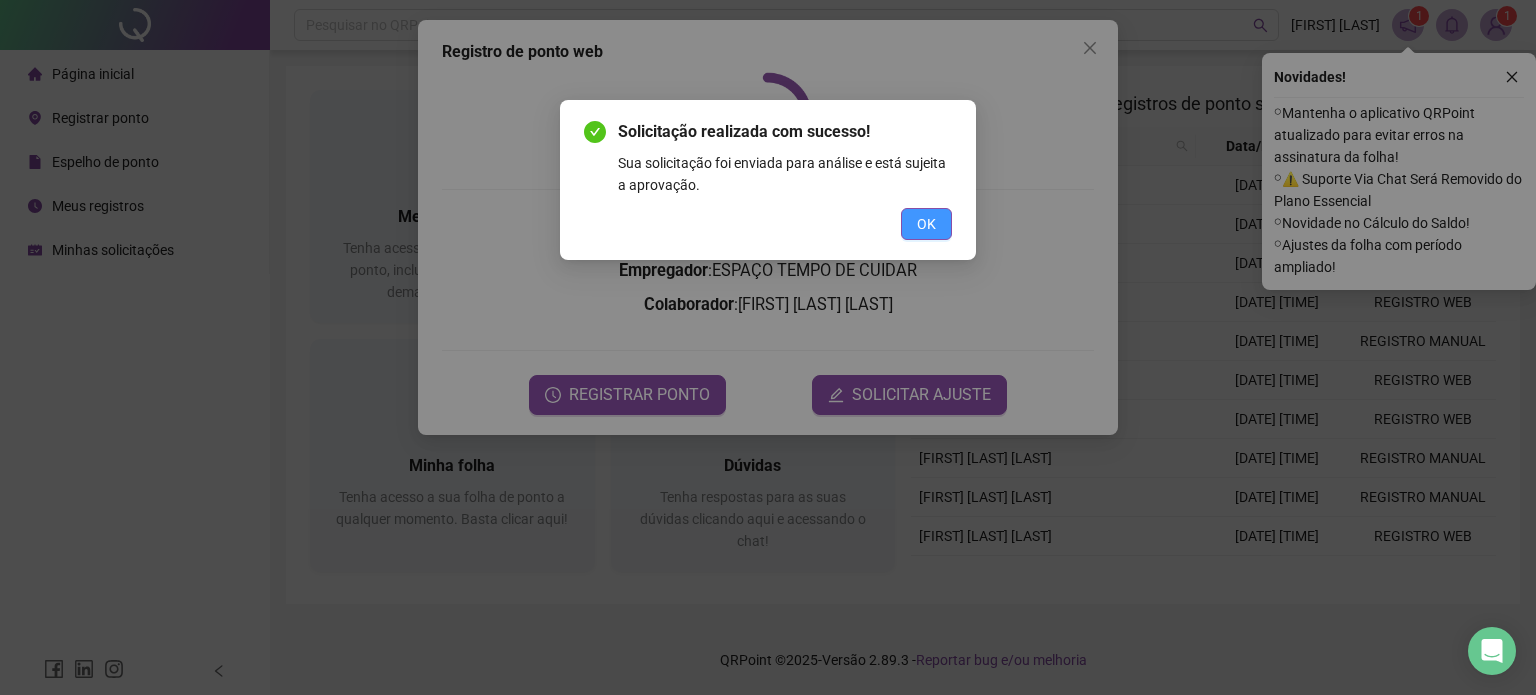 click on "OK" at bounding box center (926, 224) 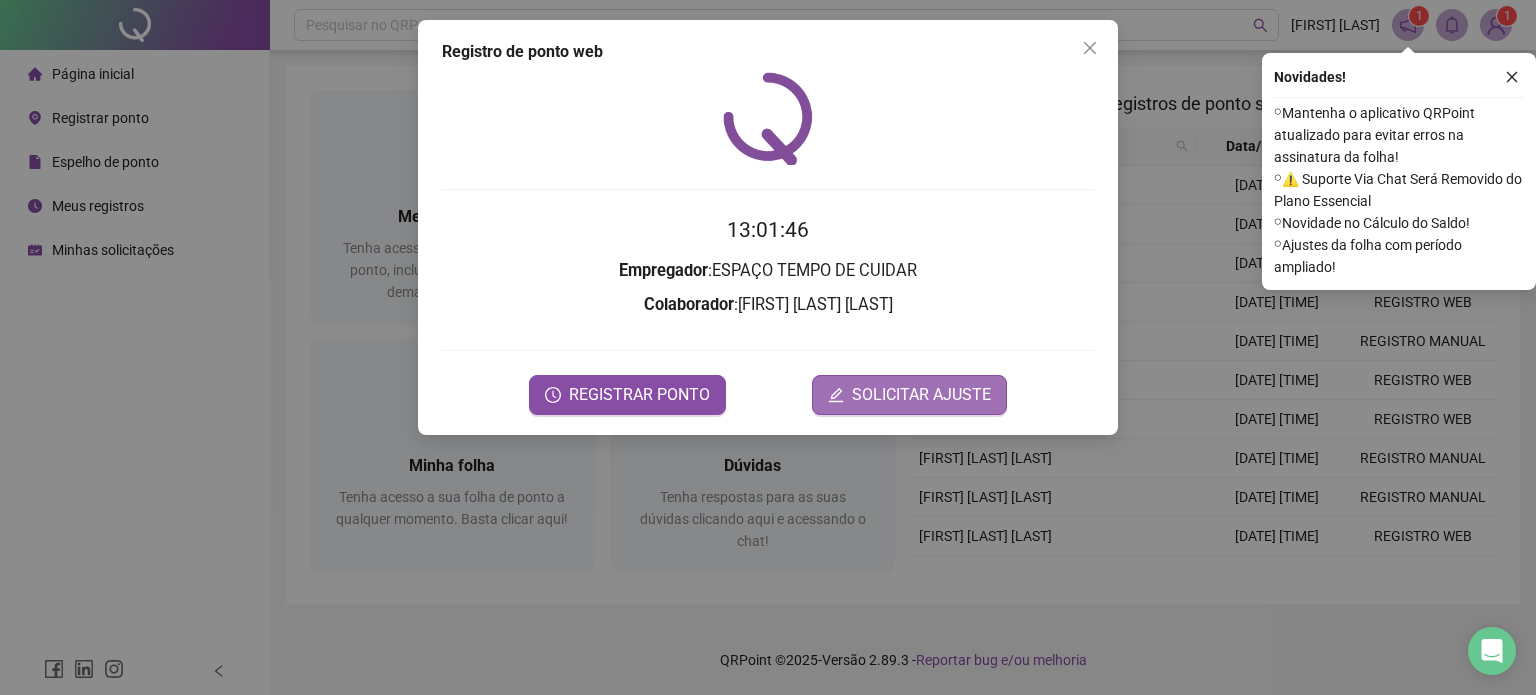 click on "SOLICITAR AJUSTE" at bounding box center (921, 395) 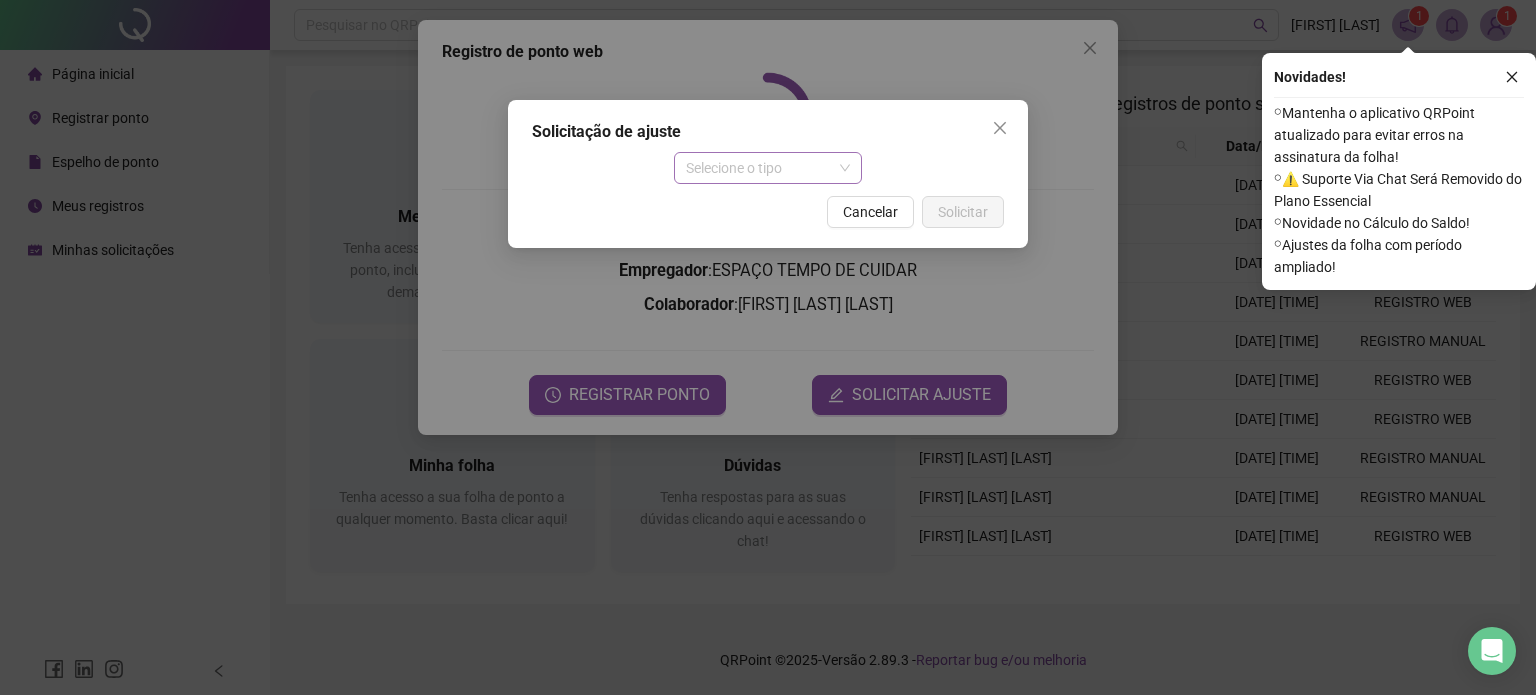 click on "Selecione o tipo" at bounding box center (768, 168) 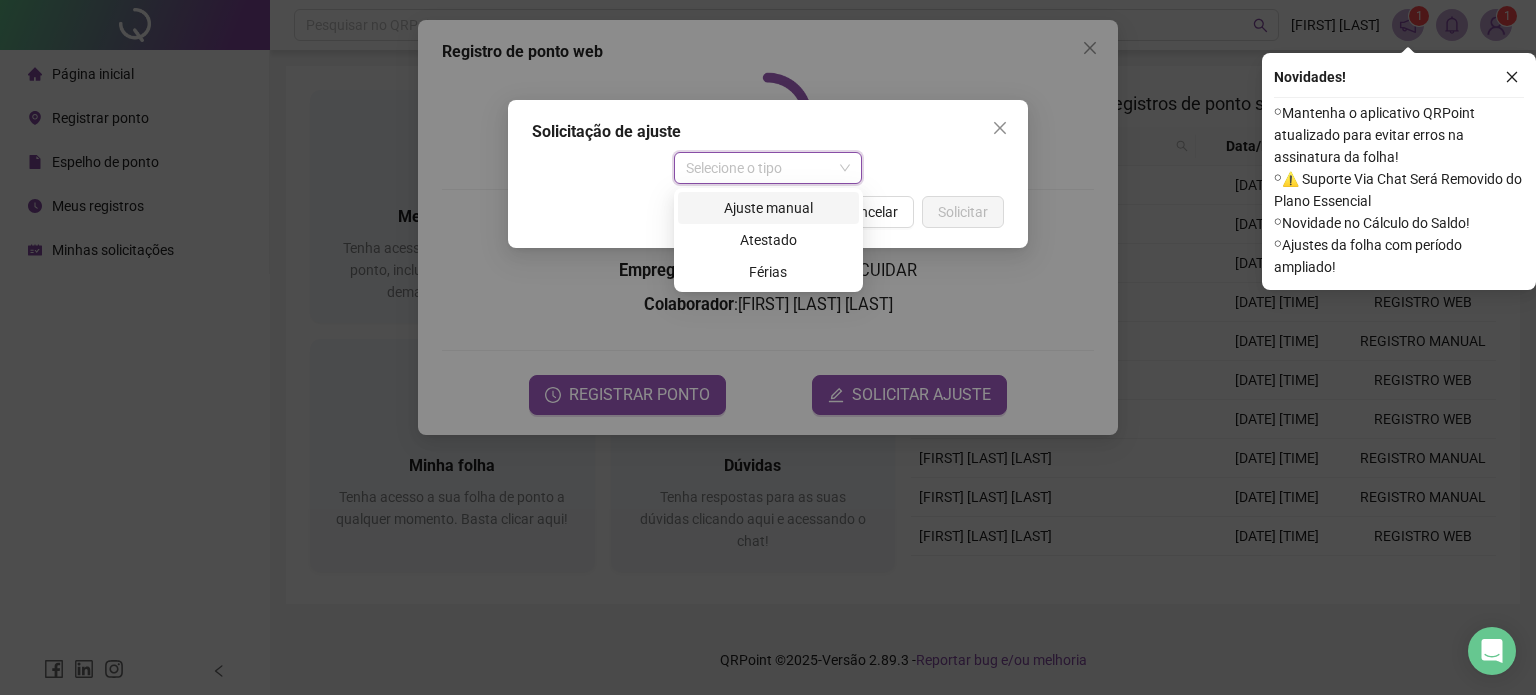 click on "Ajuste manual" at bounding box center (768, 208) 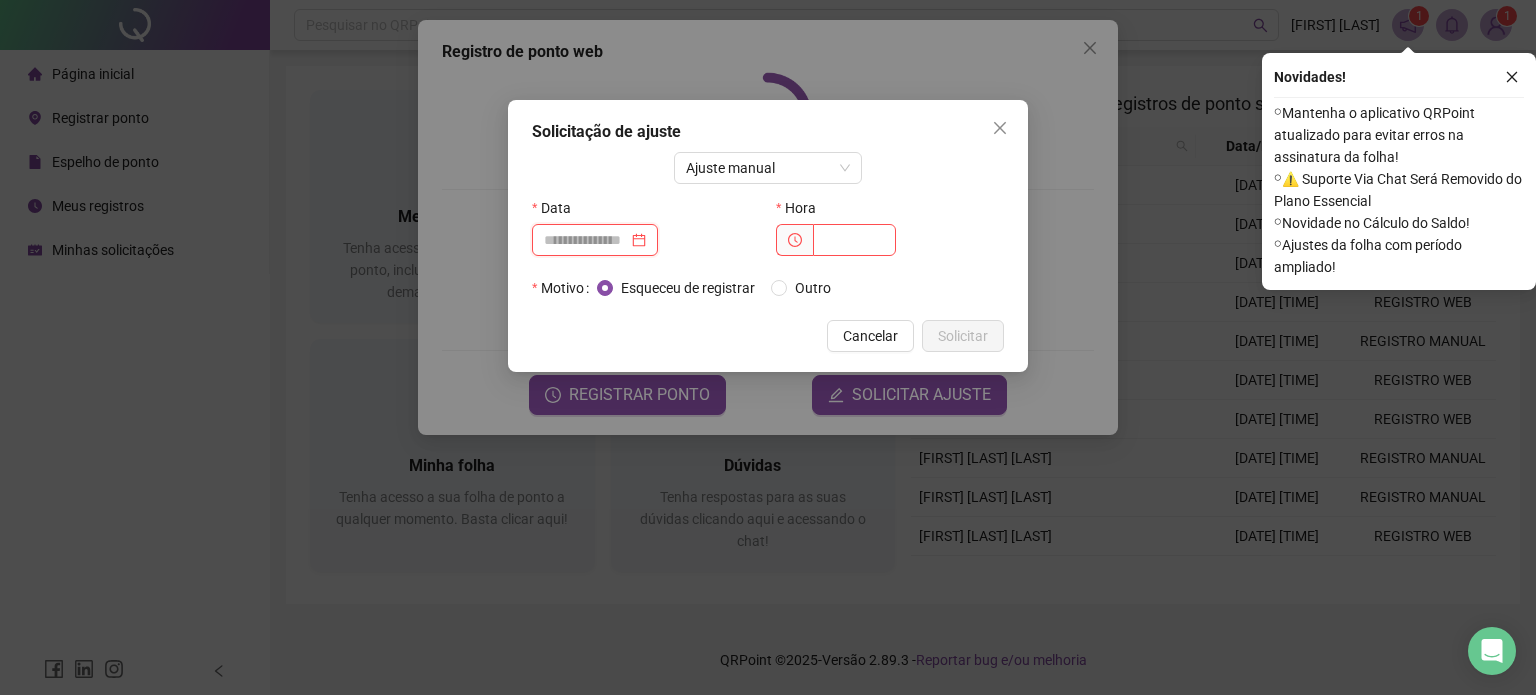 click at bounding box center (586, 240) 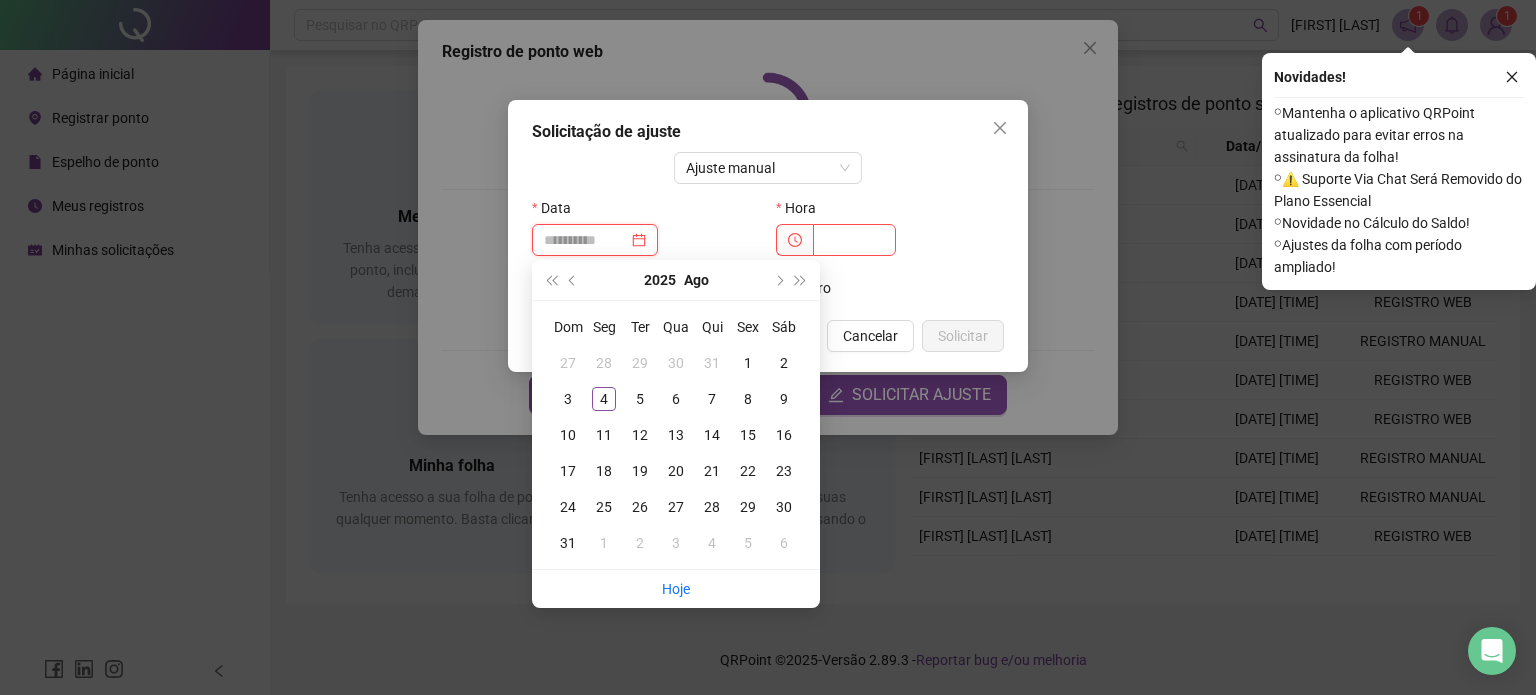 type on "**********" 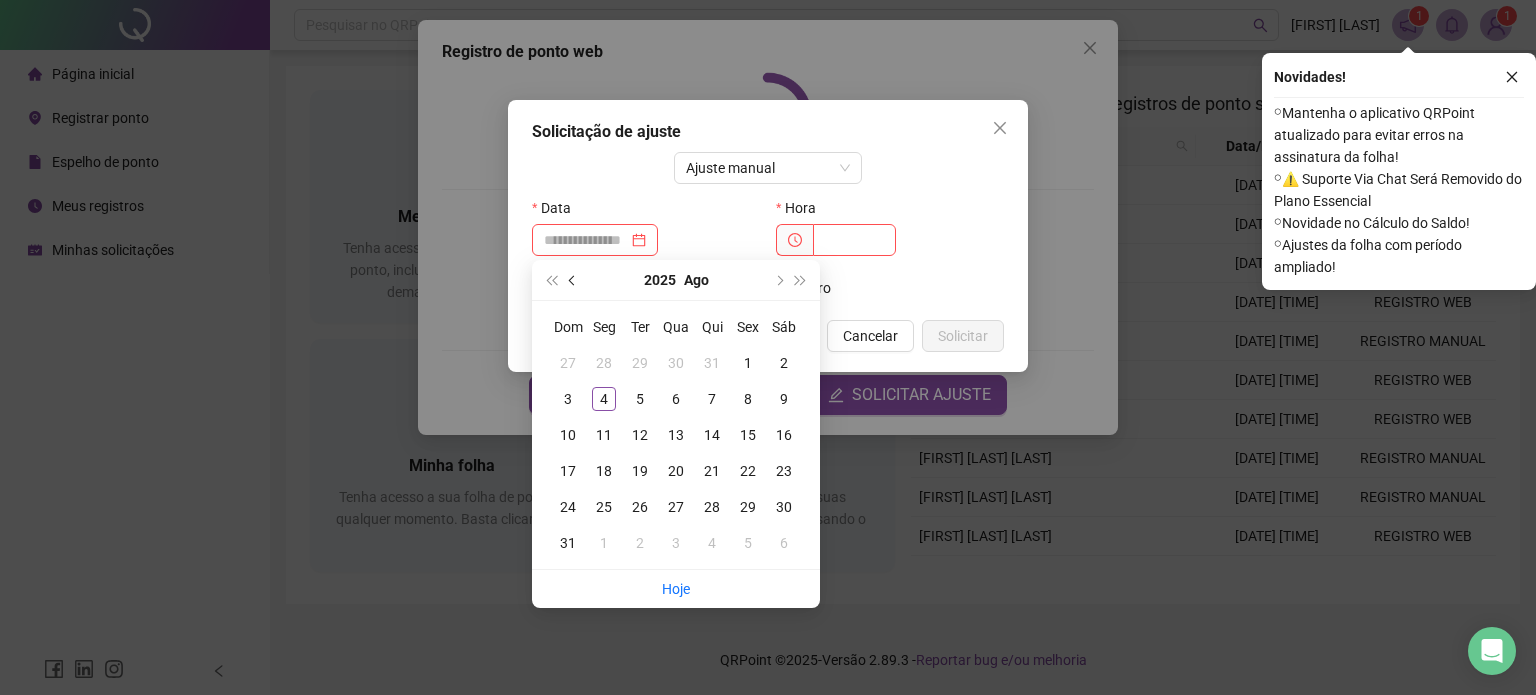click at bounding box center [574, 280] 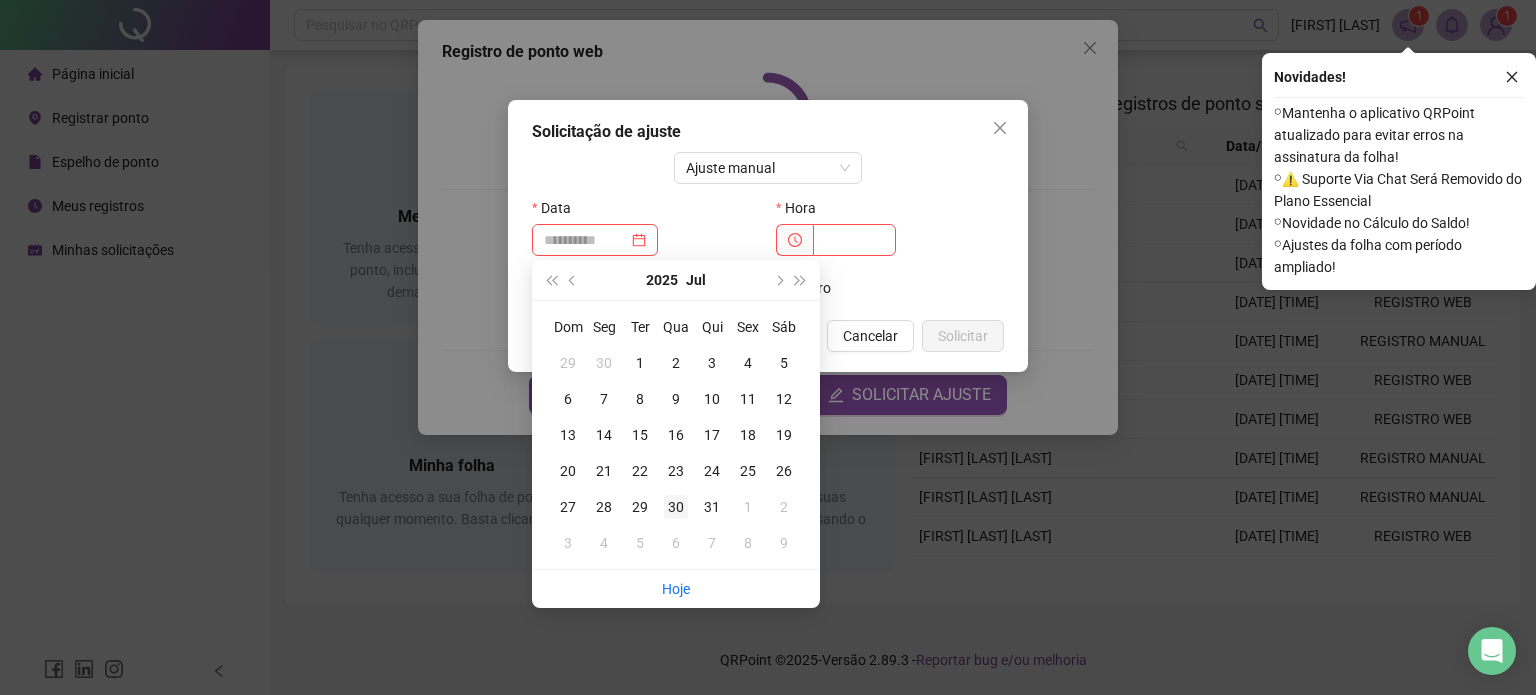 type on "**********" 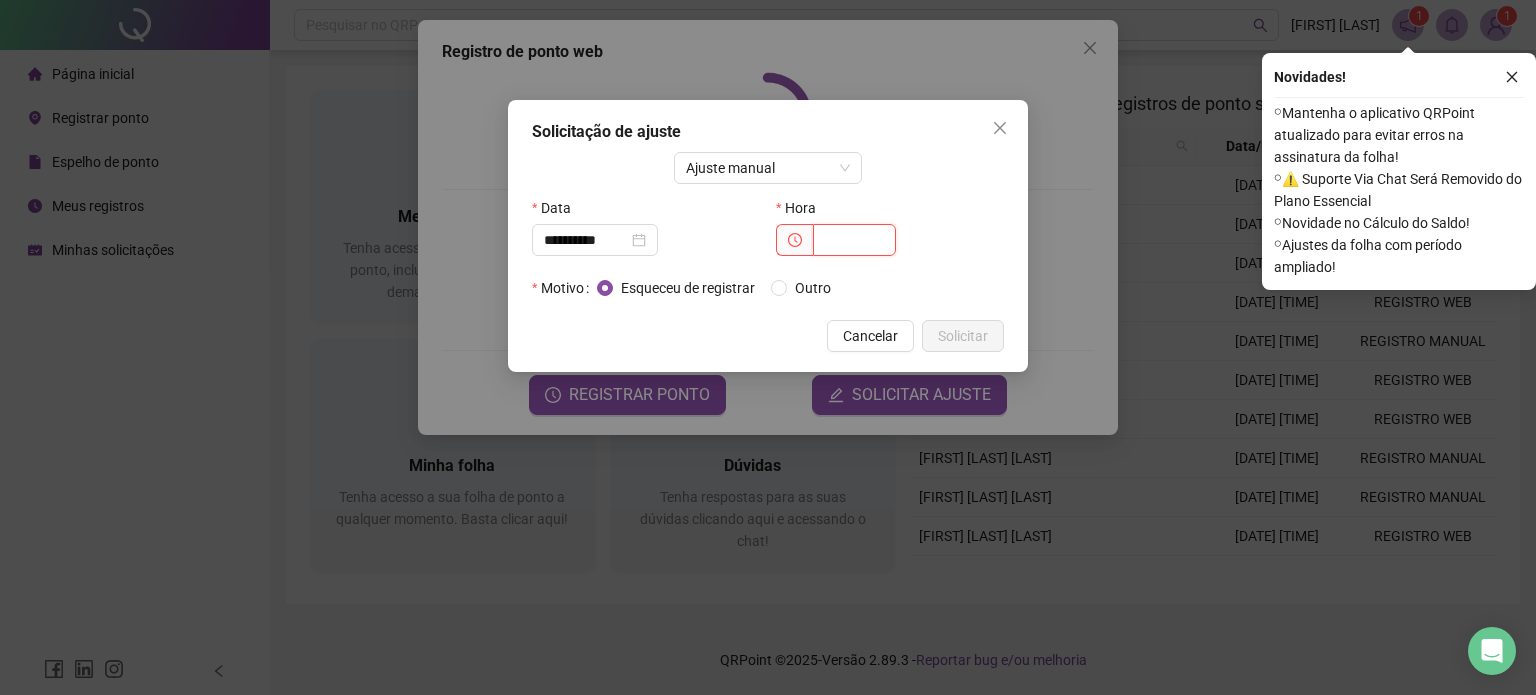 click at bounding box center (854, 240) 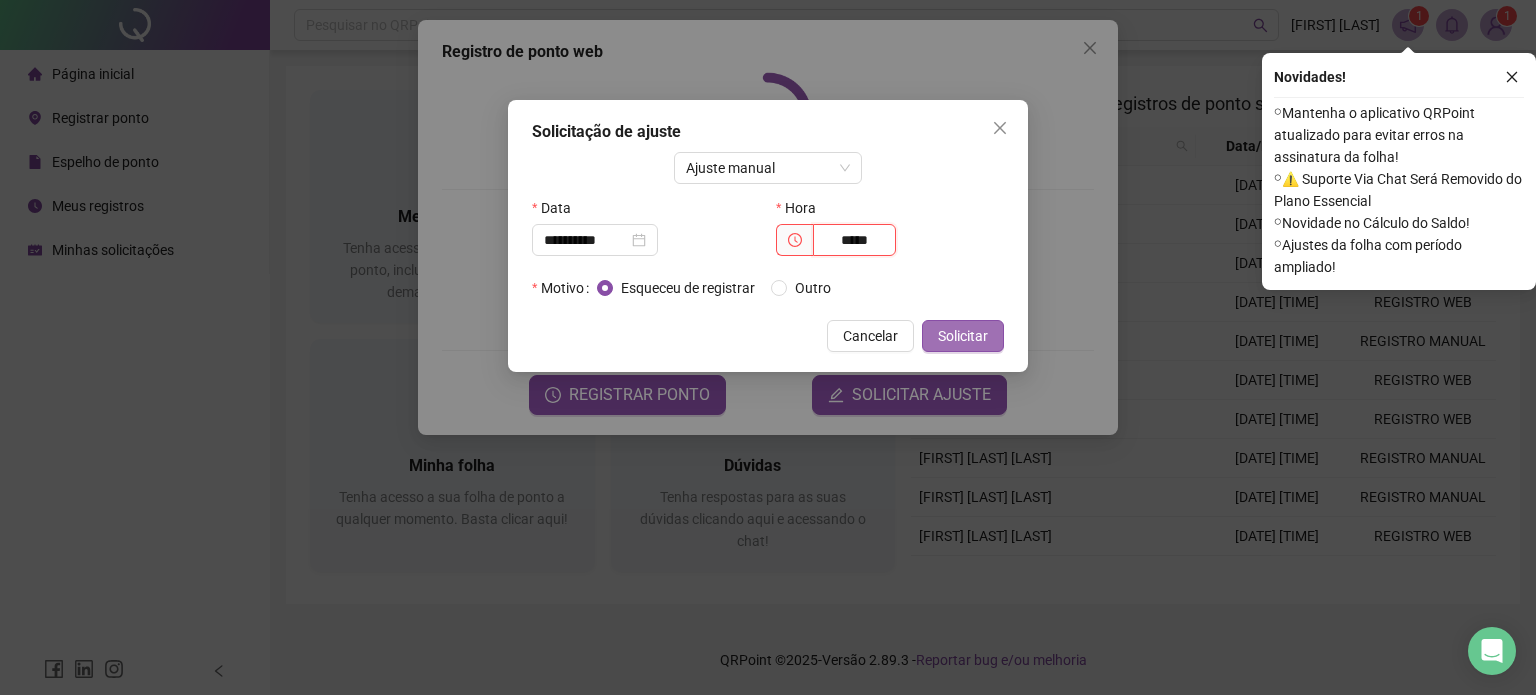 type on "*****" 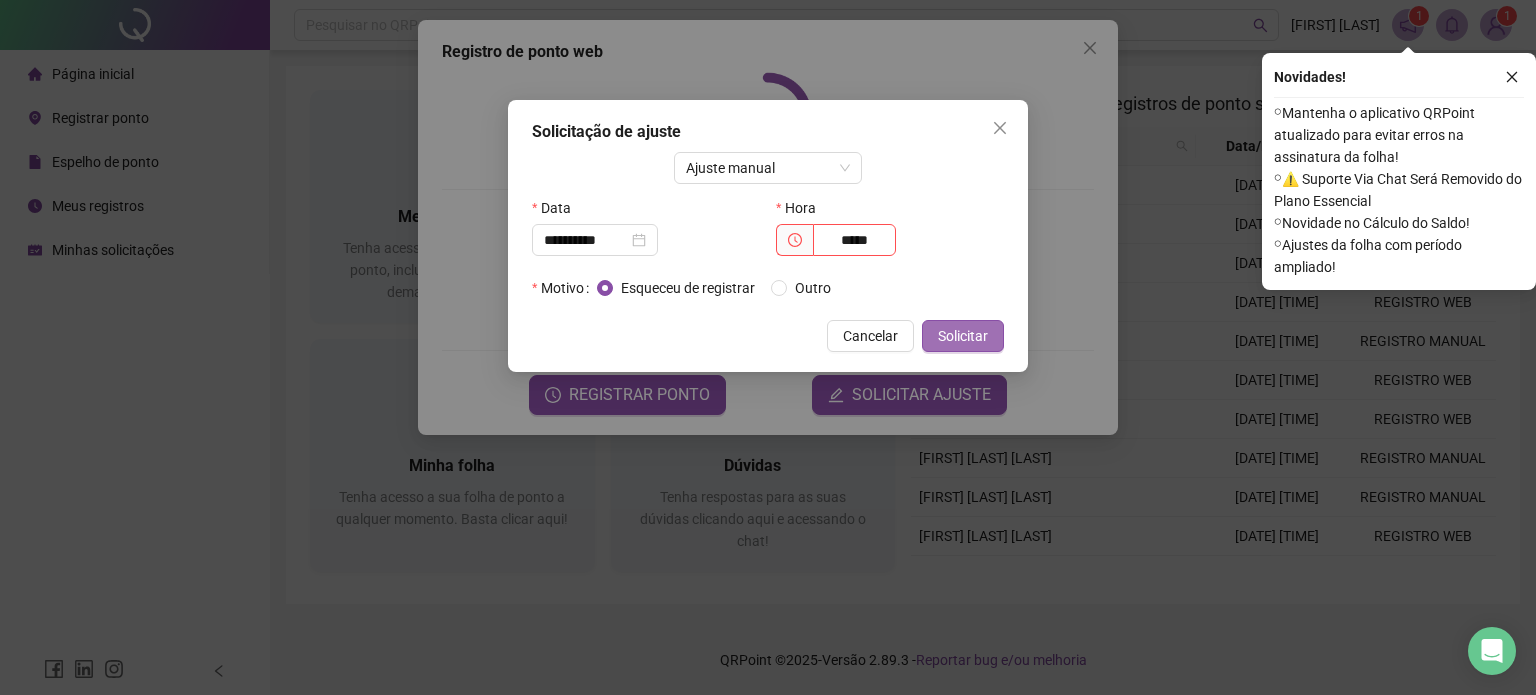 click on "Solicitar" at bounding box center (963, 336) 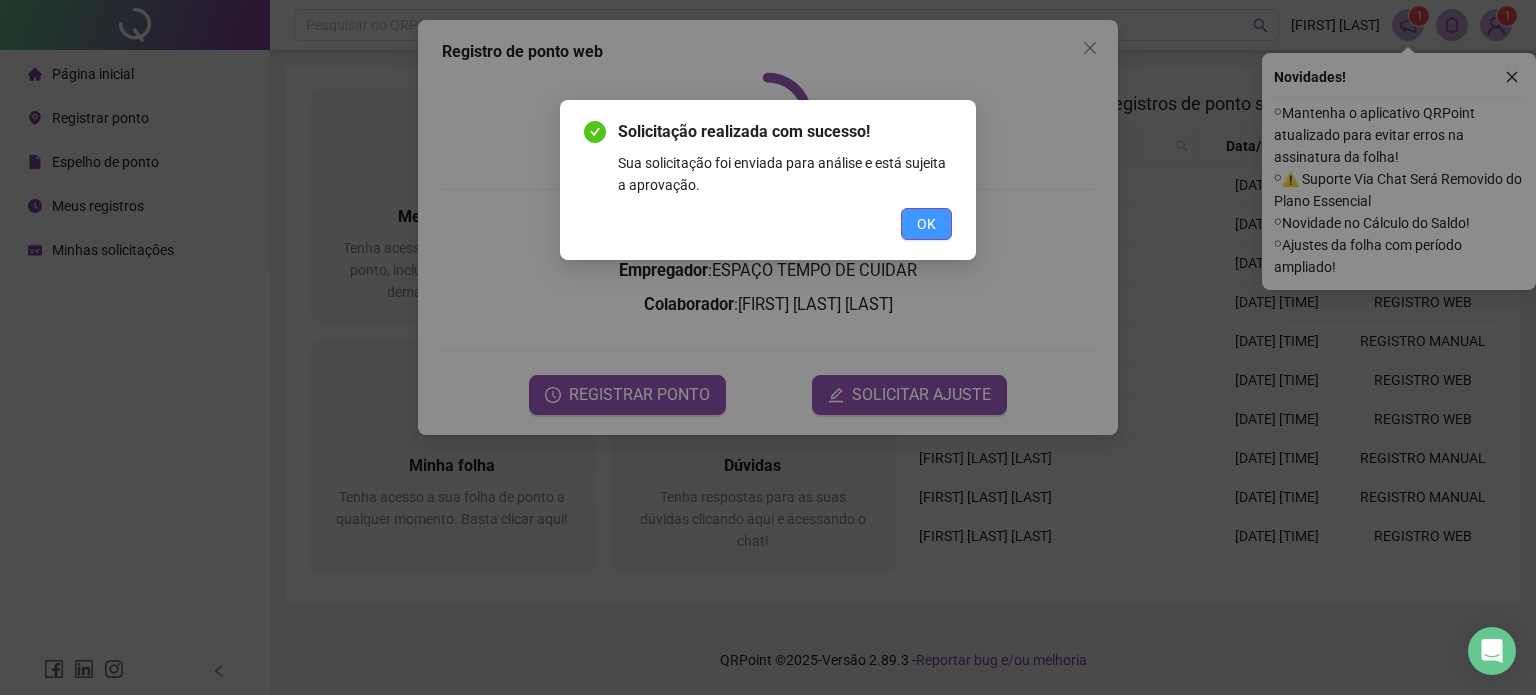 click on "OK" at bounding box center (926, 224) 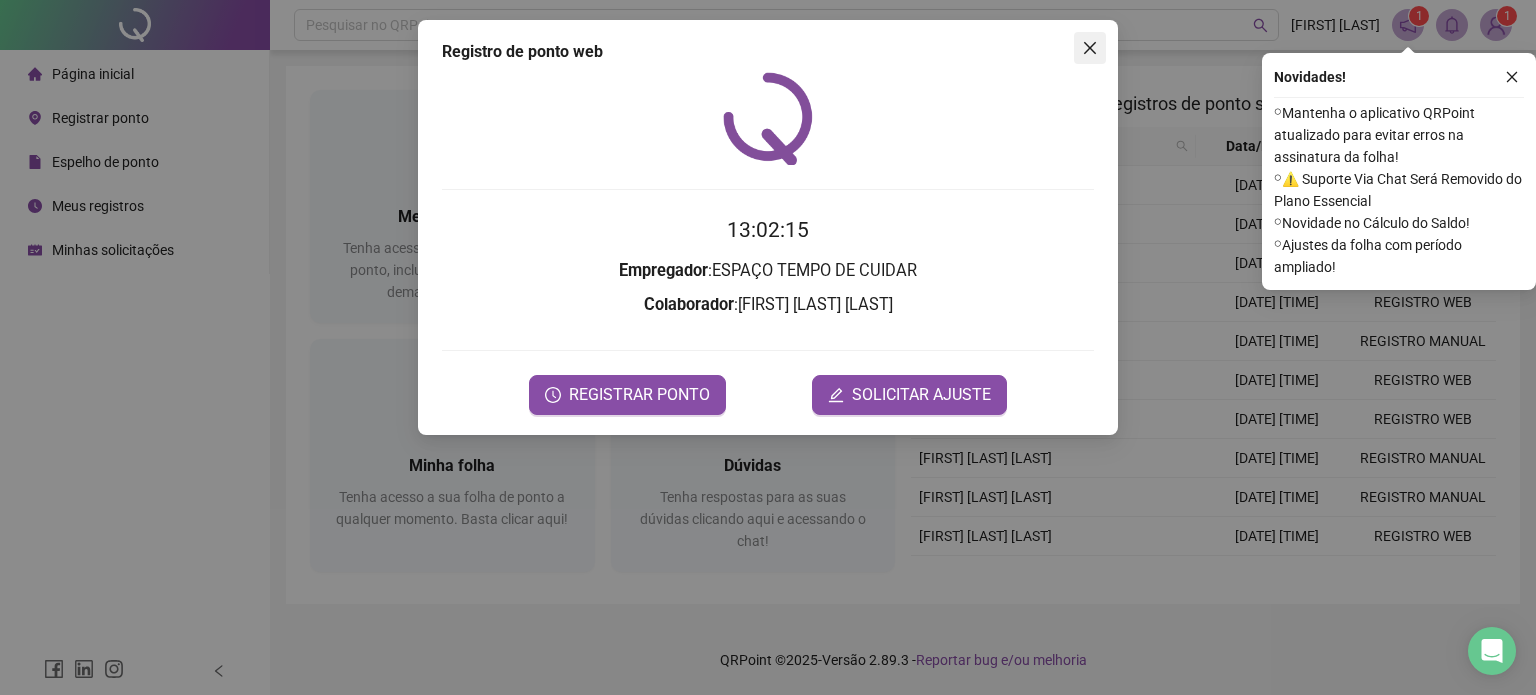 click 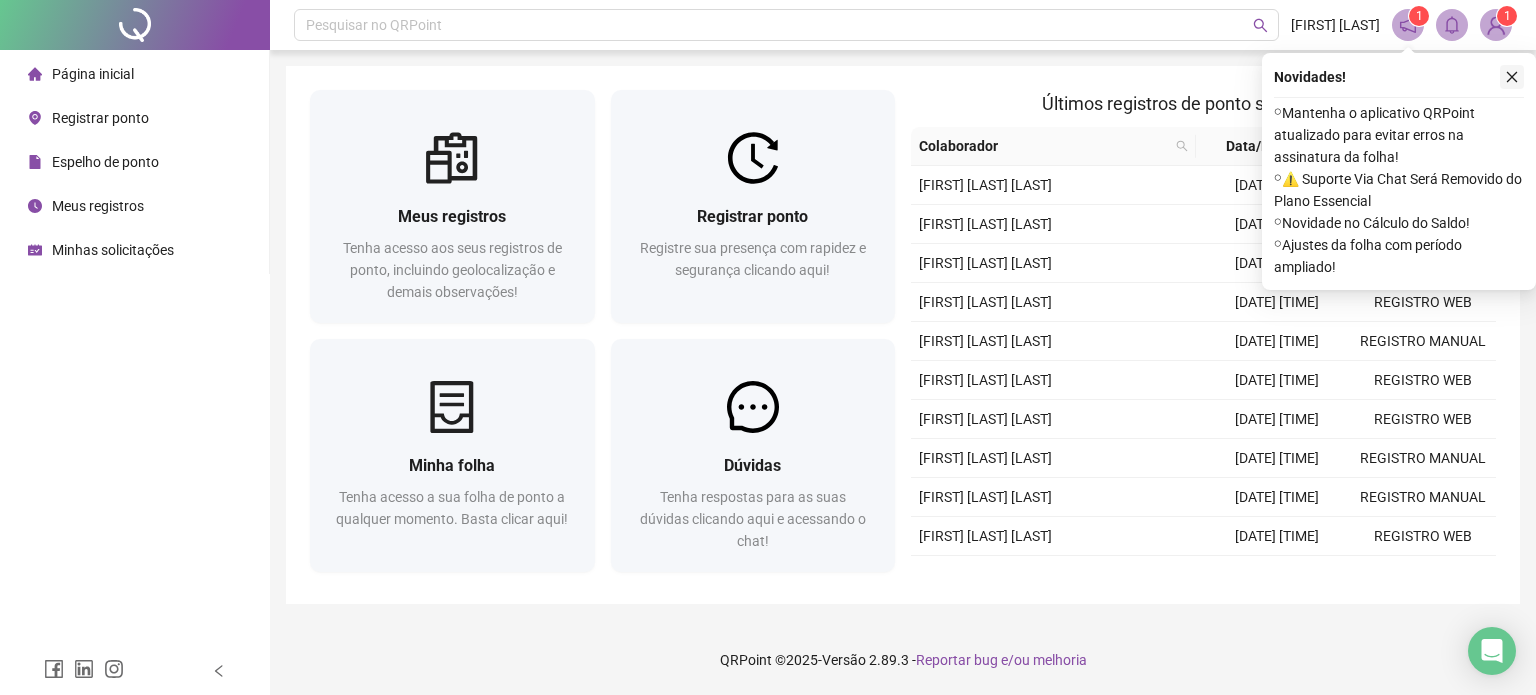 click 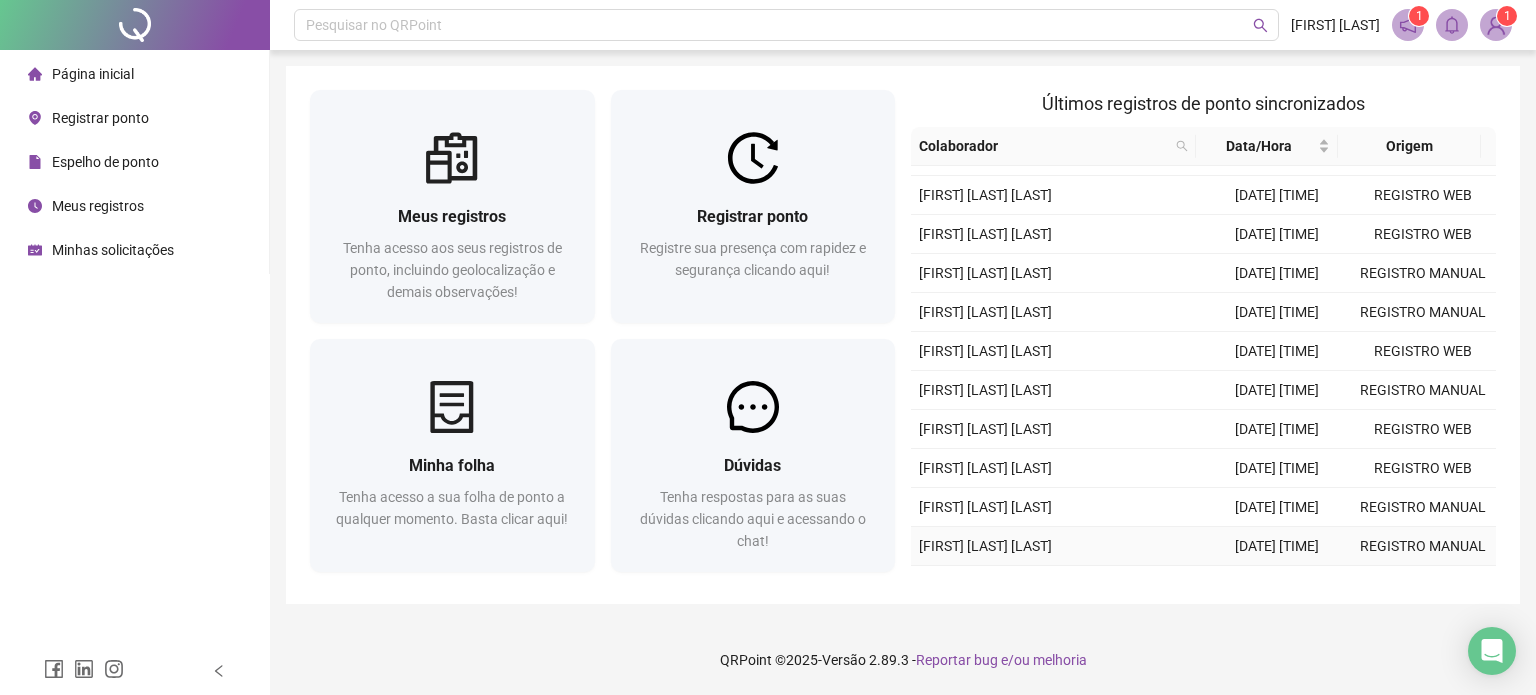 scroll, scrollTop: 512, scrollLeft: 0, axis: vertical 